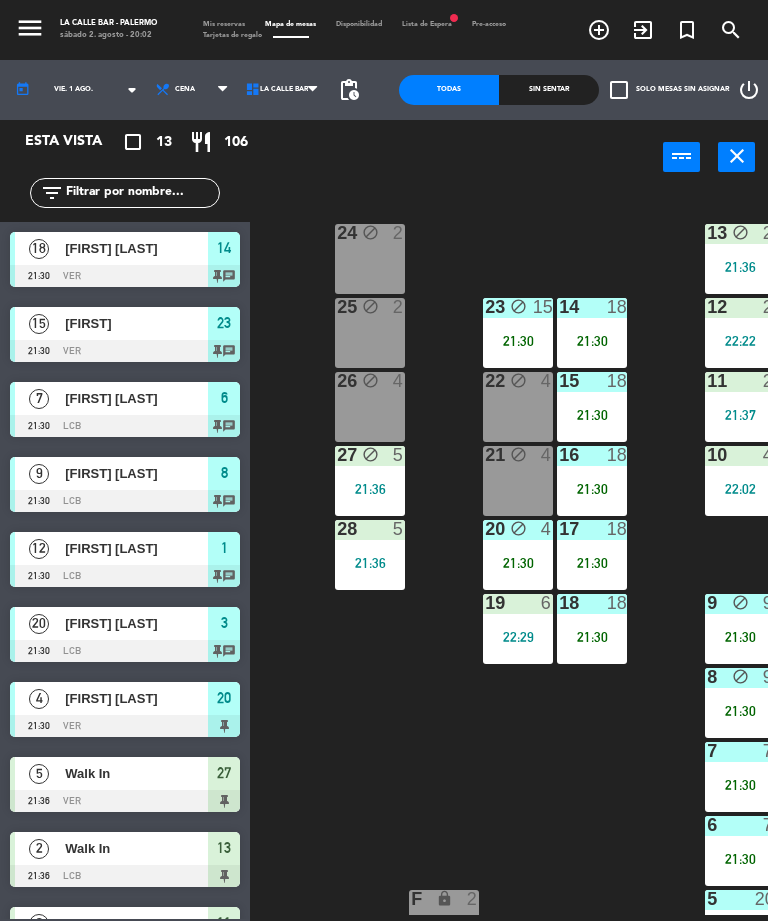 select on "es" 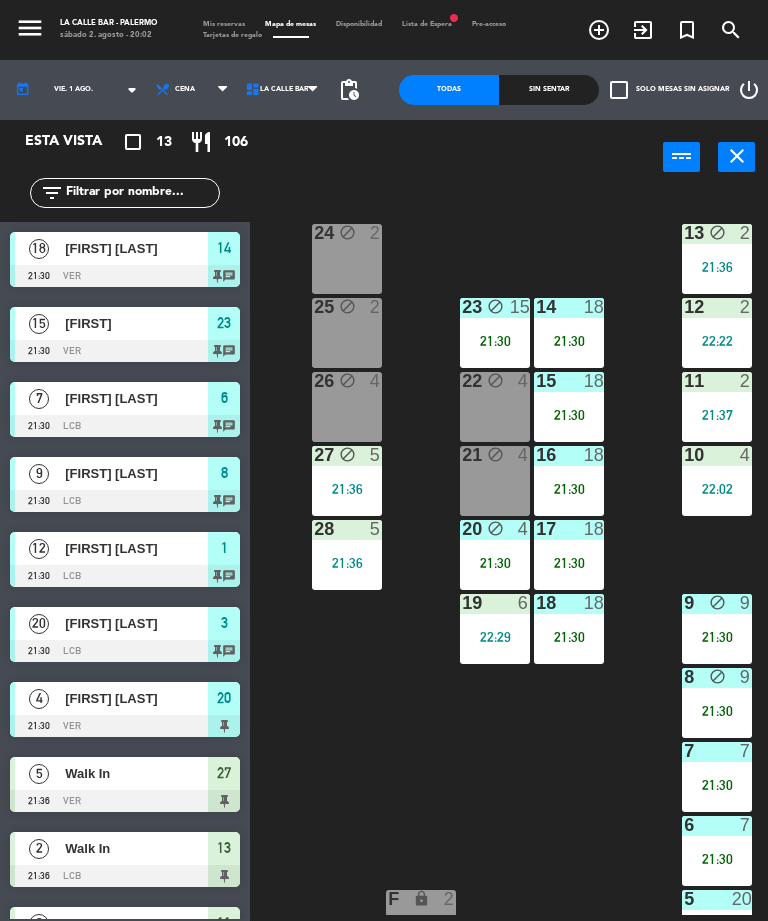 click on "vie. 1 ago." 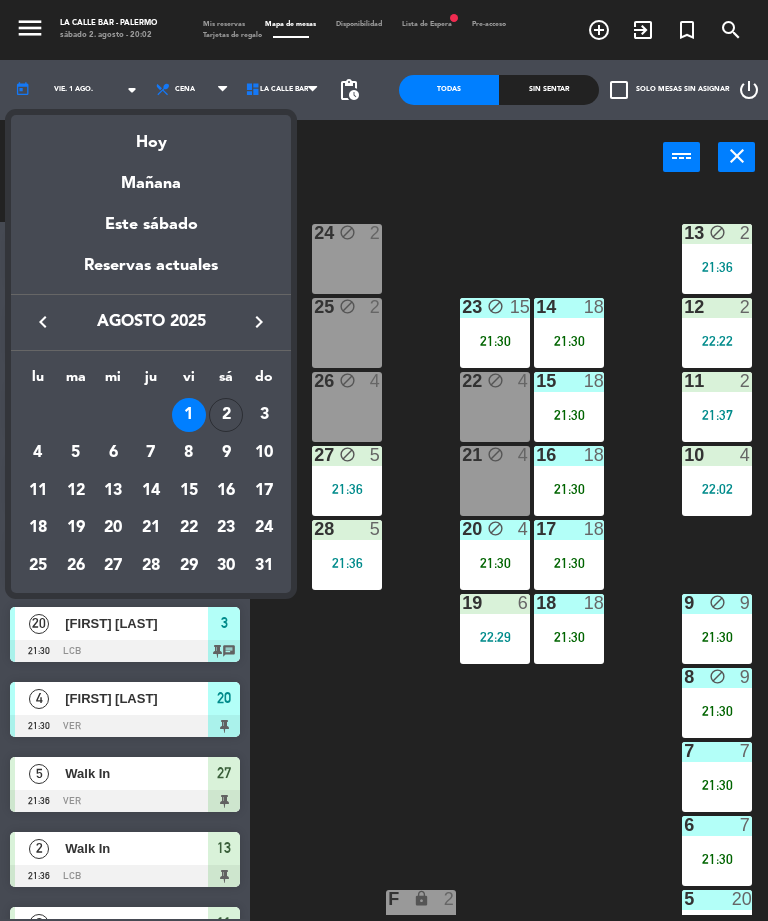 click on "Hoy" at bounding box center (151, 135) 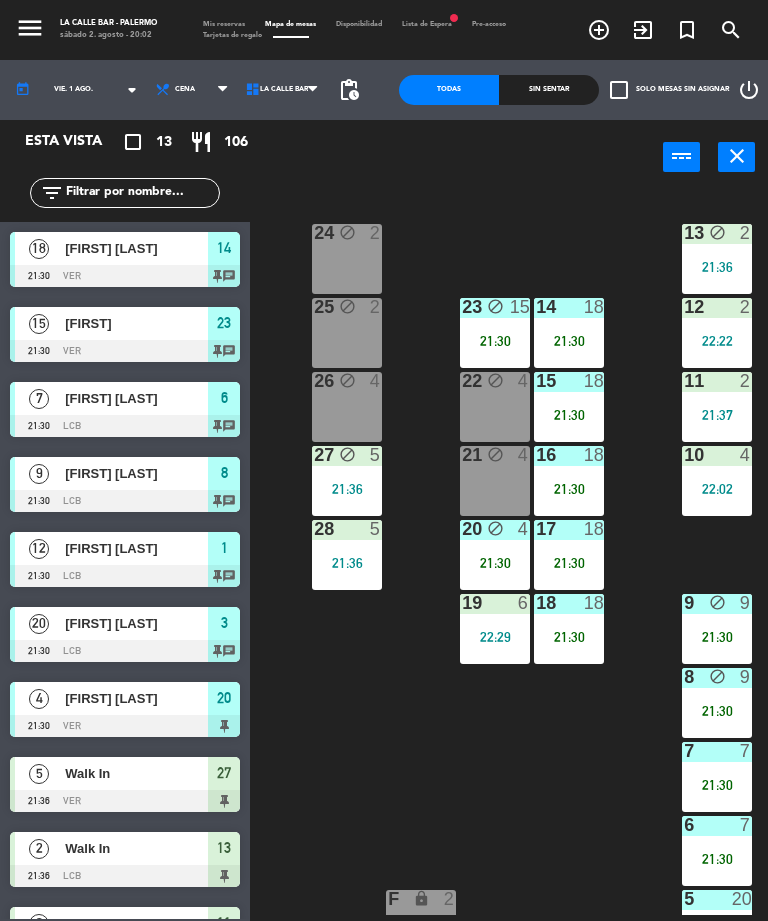 type on "sáb. 2 ago." 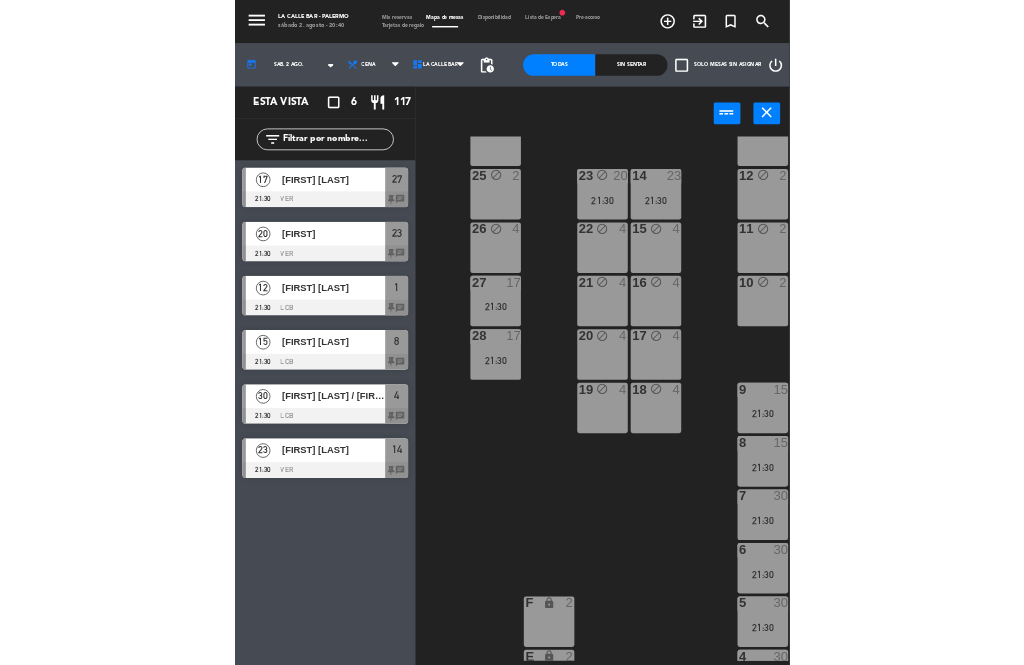 scroll, scrollTop: 64, scrollLeft: 8, axis: both 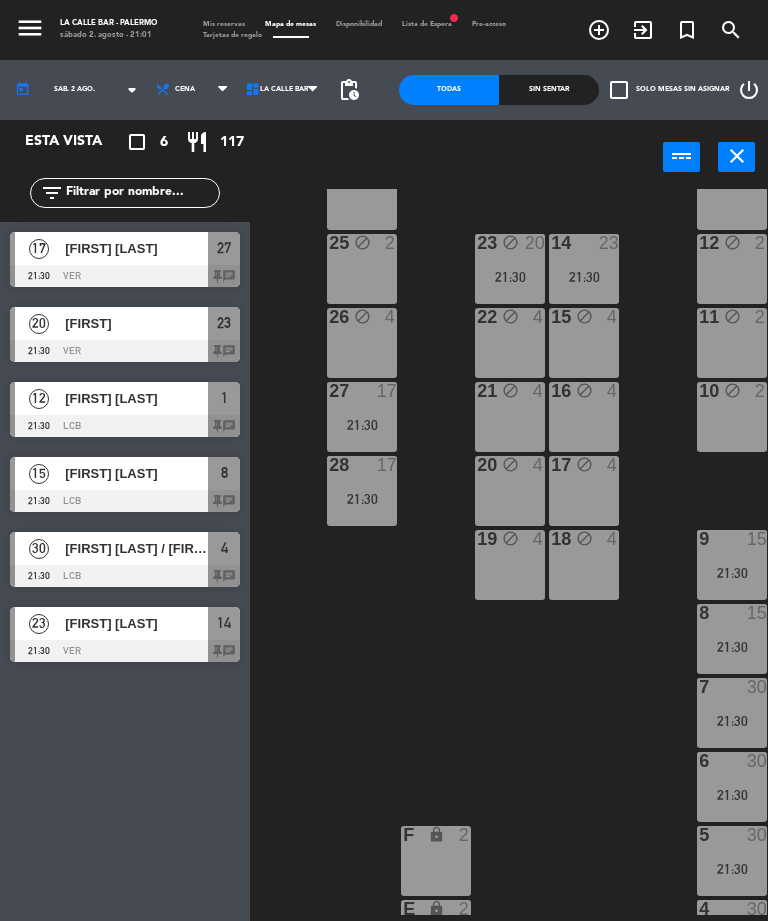 click on "[FIRST] [LAST]" at bounding box center (136, 248) 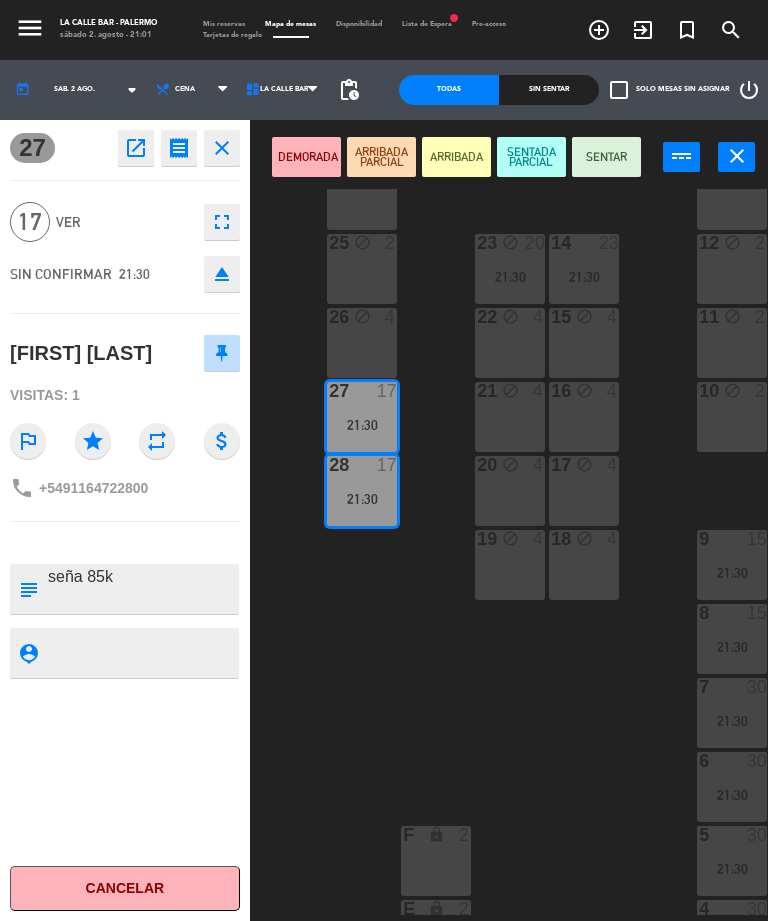 scroll, scrollTop: 64, scrollLeft: 0, axis: vertical 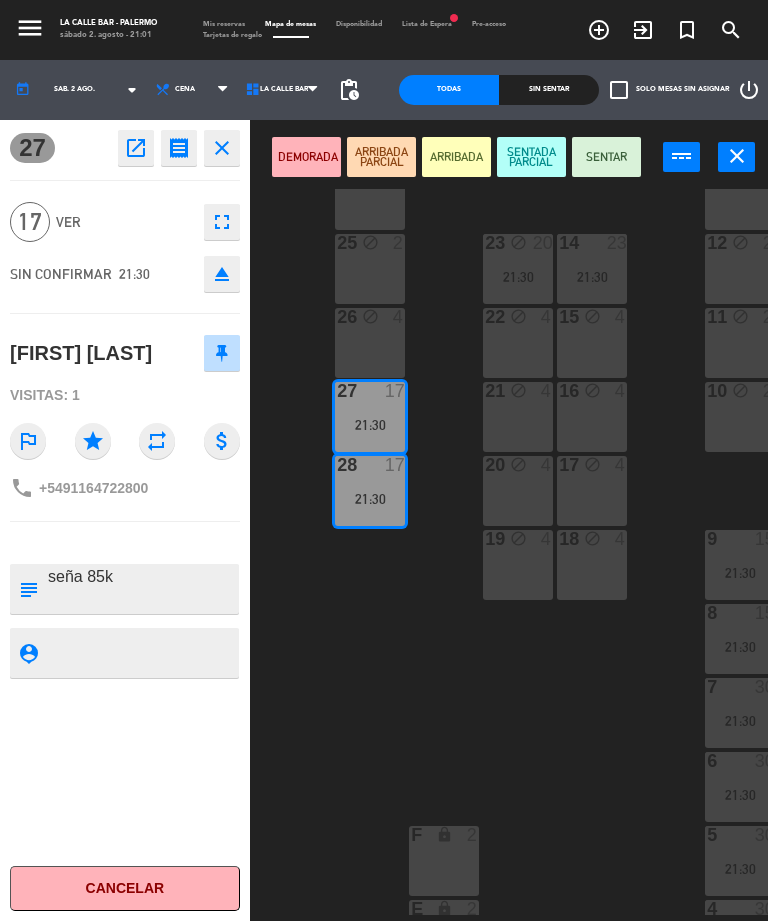 click on "SENTADA PARCIAL" at bounding box center [531, 157] 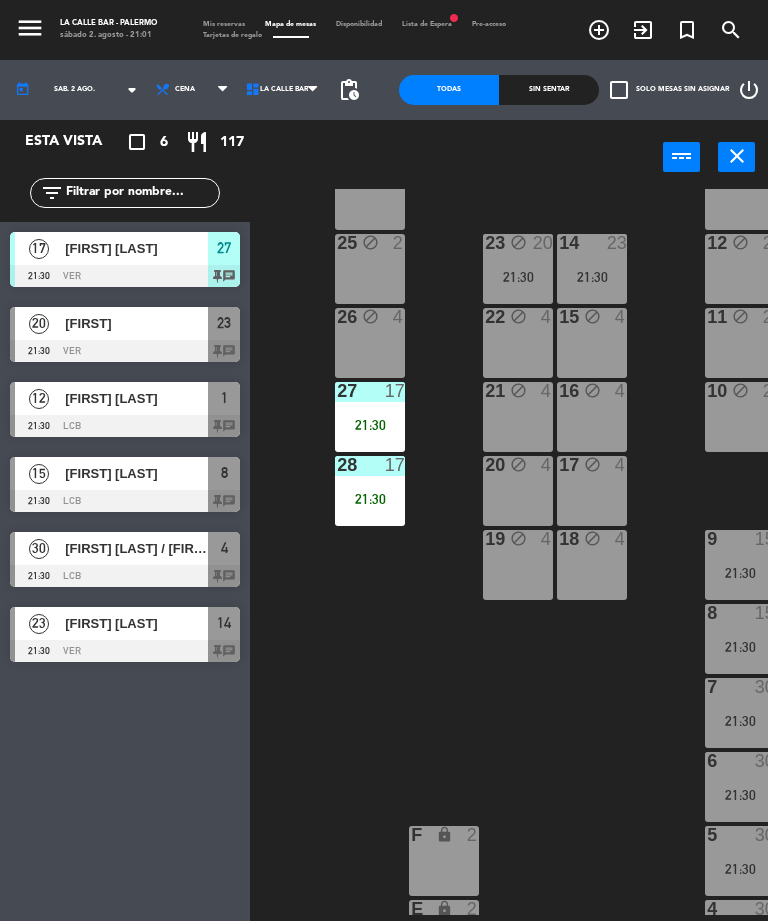 scroll, scrollTop: 120, scrollLeft: 19, axis: both 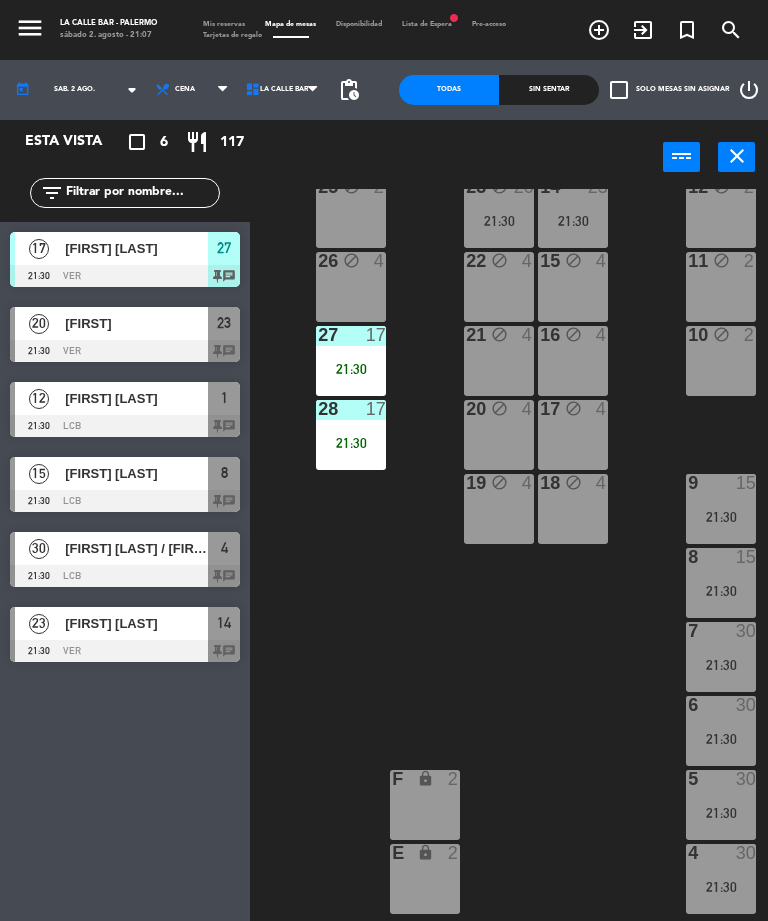 click on "24 block  2  13 block  2  23 block  20   21:30  14  23   21:30  25 block  2  12 block  2  15 block  4  22 block  4  26 block  4  11 block  2  16 block  4  27  17   21:30  21 block  4  10 block  2  20 block  4  28  17   21:30  17 block  4  18 block  4  19 block  4  9  15   21:30  8  15   21:30  7  30   21:30  6  30   21:30  5  30   21:30  F lock  2  4  30   21:30  E lock  2  3  12   21:30  D lock  2  2  12   21:30  C lock  2  b1 lock  2  1b lock  2  1  12   21:30  30  2  31  3  32  2  33  3  40  6  41  6" 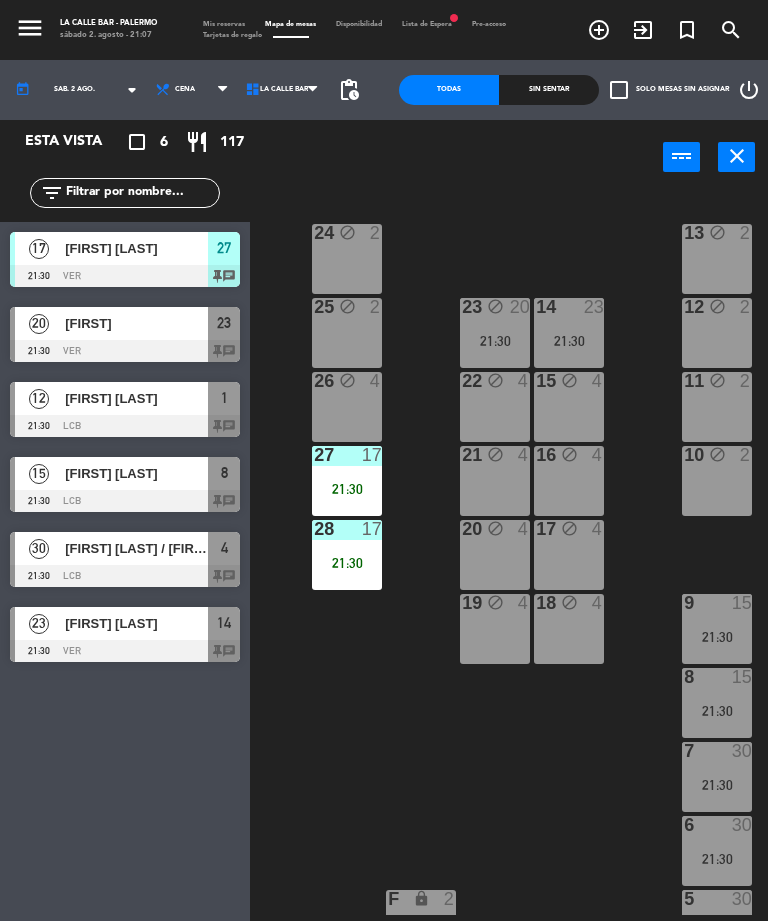 scroll, scrollTop: 0, scrollLeft: 23, axis: horizontal 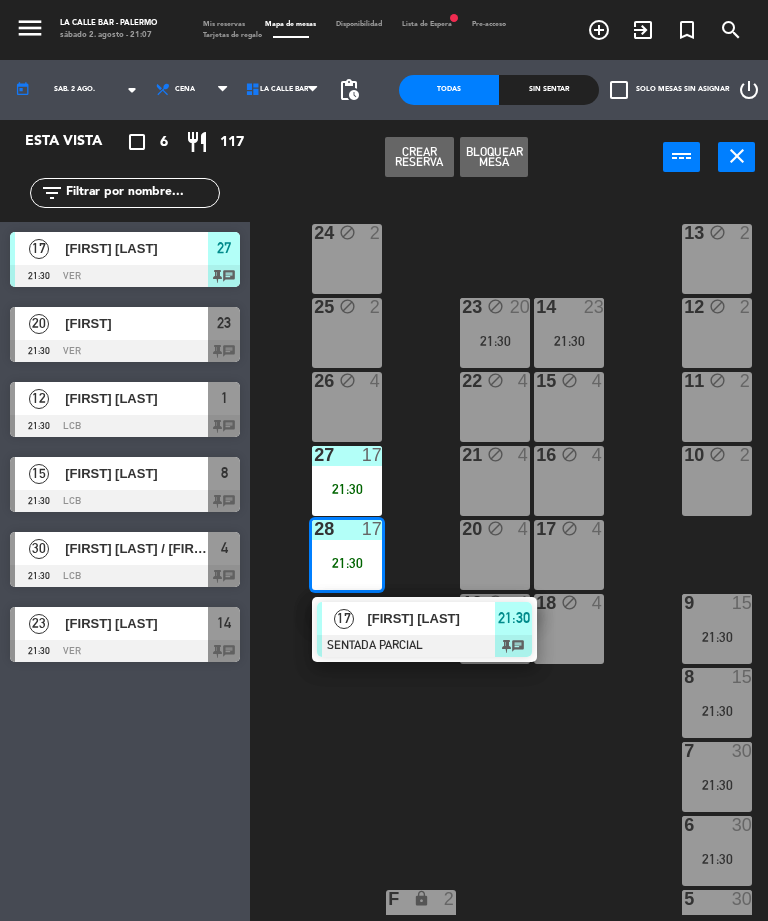 click on "21:30" at bounding box center [495, 341] 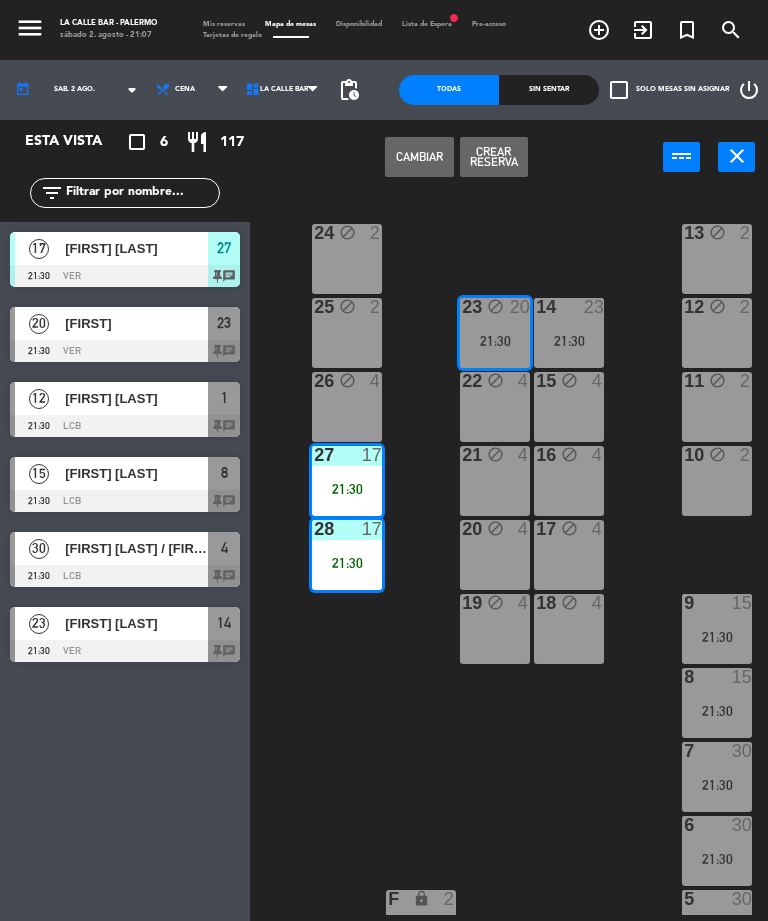 click on "Cambiar" at bounding box center (419, 157) 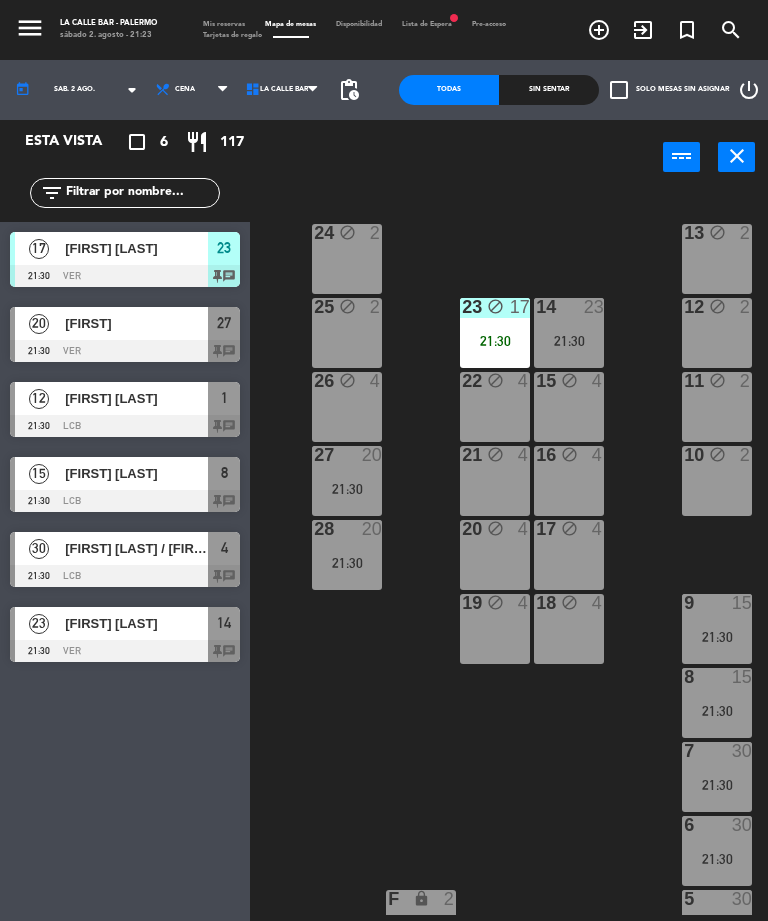 click on "[FIRST] [LAST]" at bounding box center (135, 473) 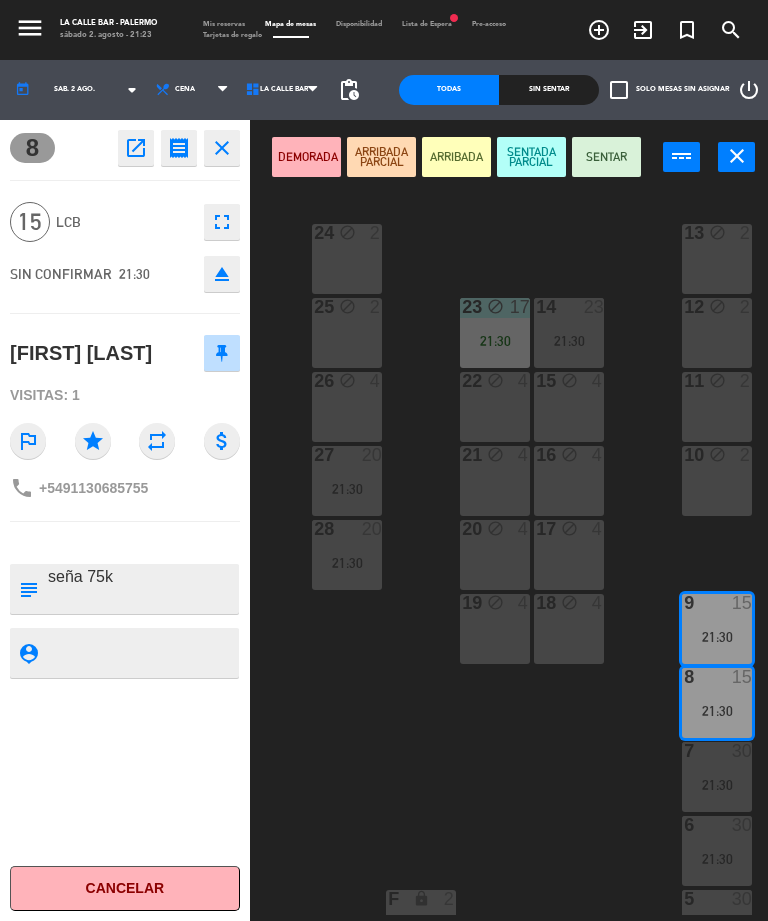 click on "SENTADA PARCIAL" at bounding box center [531, 157] 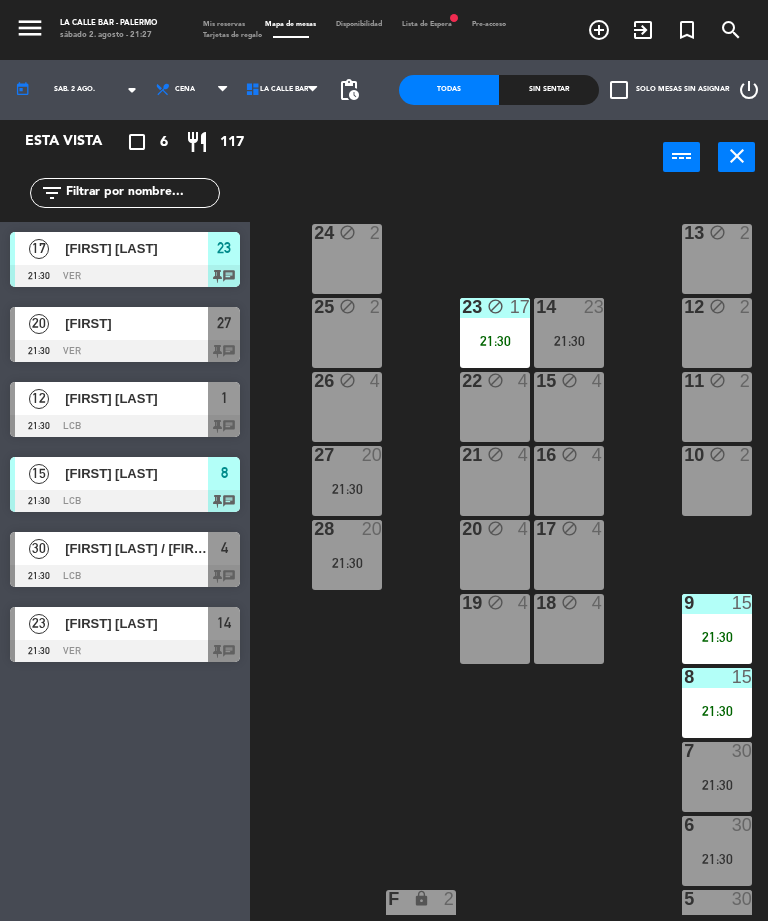 click at bounding box center [125, 351] 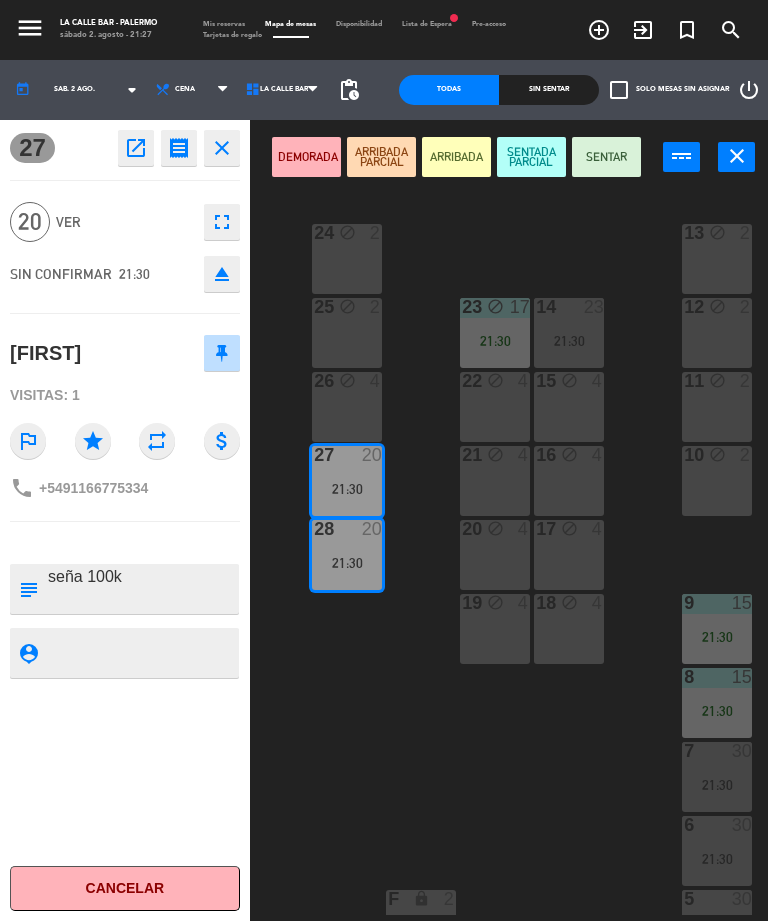 click on "SENTADA PARCIAL" at bounding box center [531, 157] 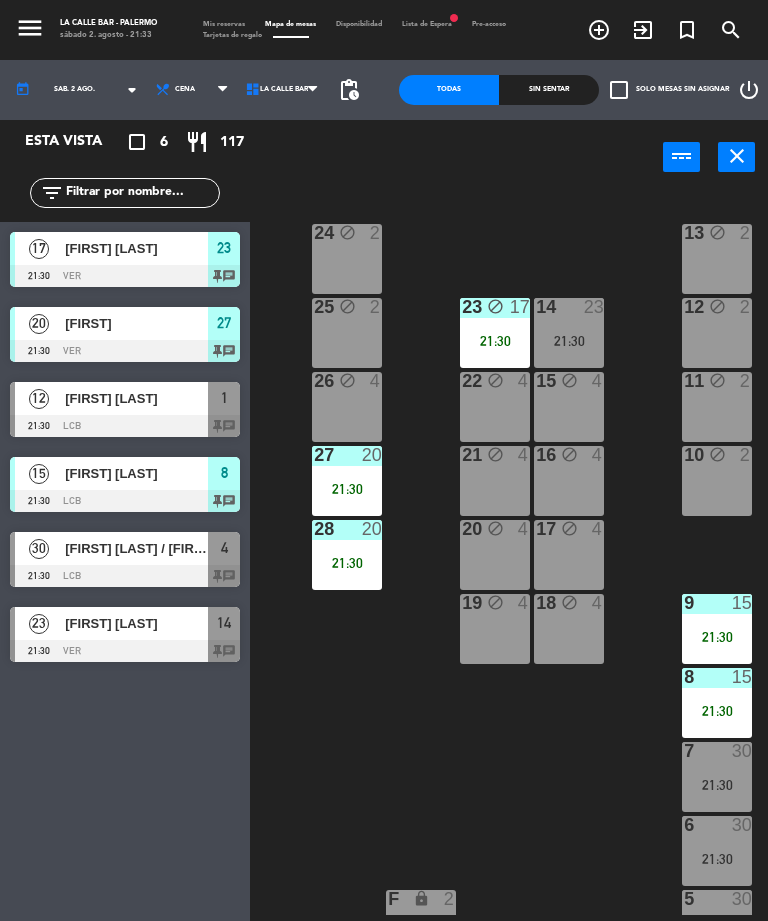 click at bounding box center [125, 576] 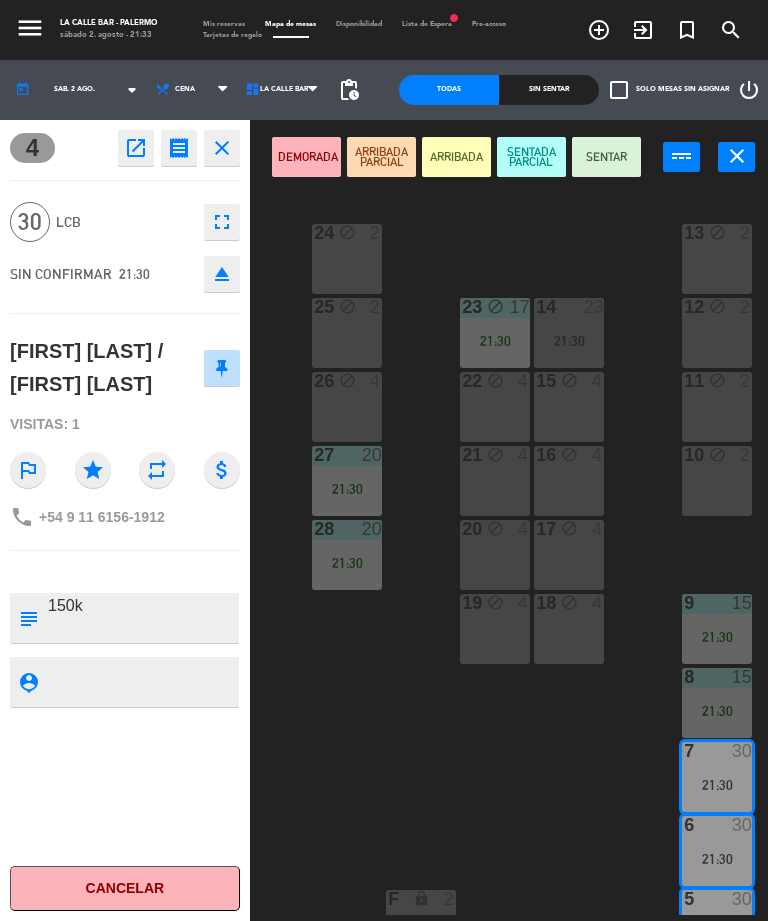 click on "SENTADA PARCIAL" at bounding box center (531, 157) 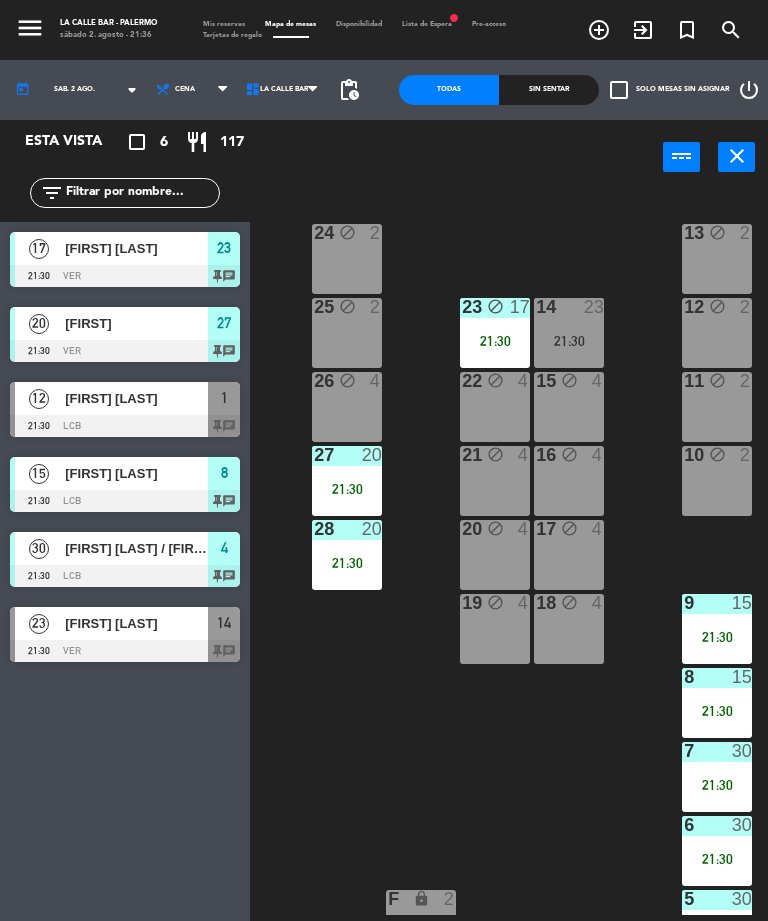 click on "[FIRST] [LAST]" at bounding box center (136, 623) 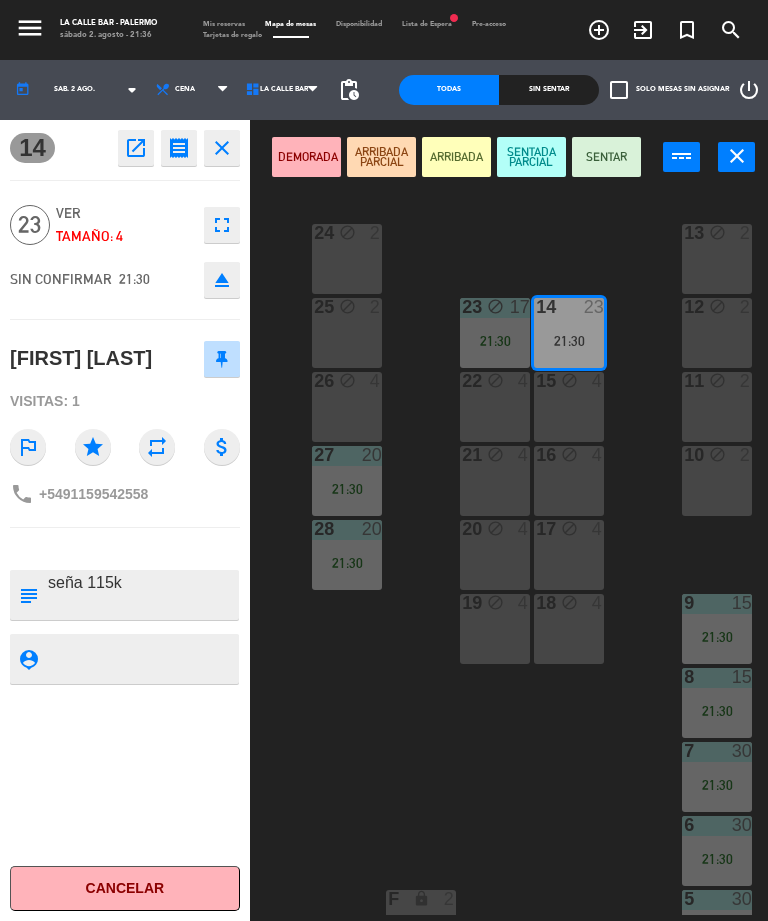 click on "SENTADA PARCIAL" at bounding box center (531, 157) 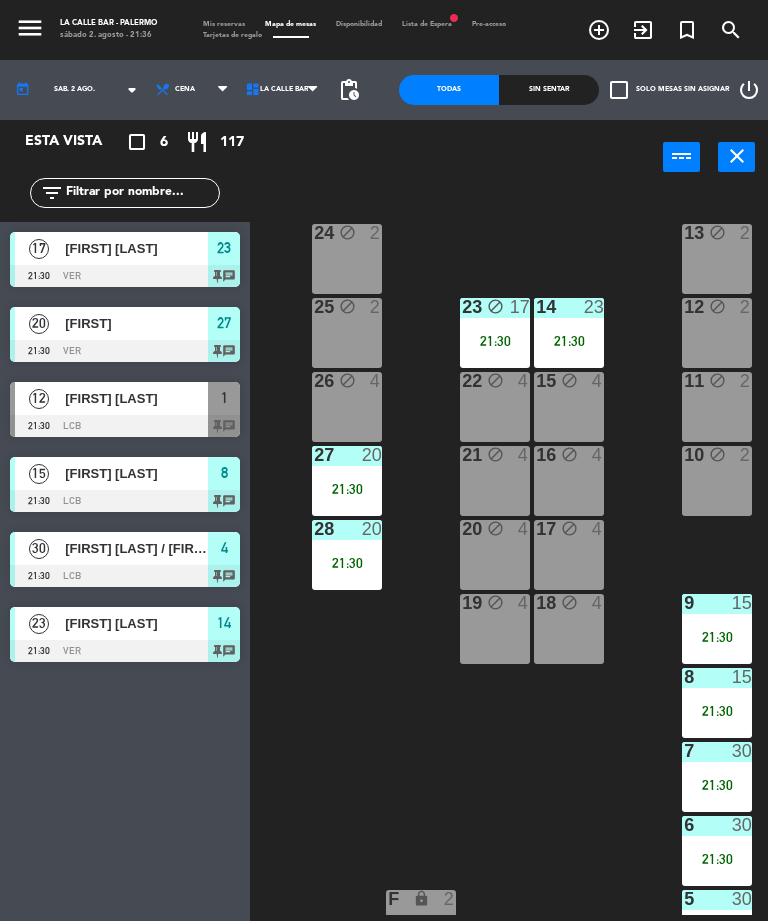 click on "19 block  4" at bounding box center [495, 629] 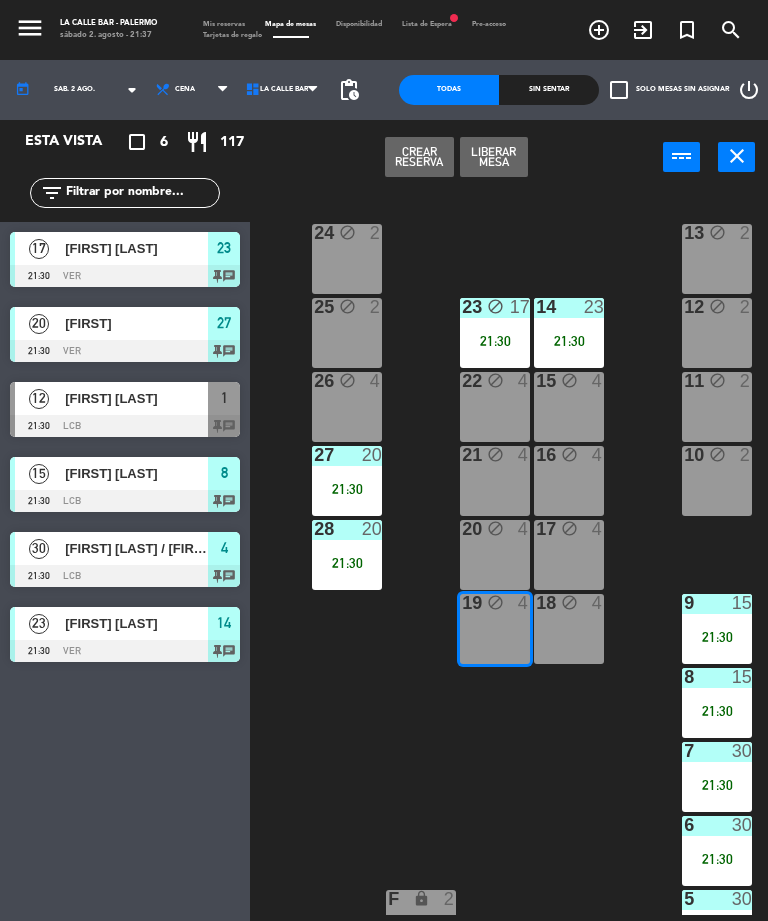 click on "Crear Reserva" at bounding box center (419, 157) 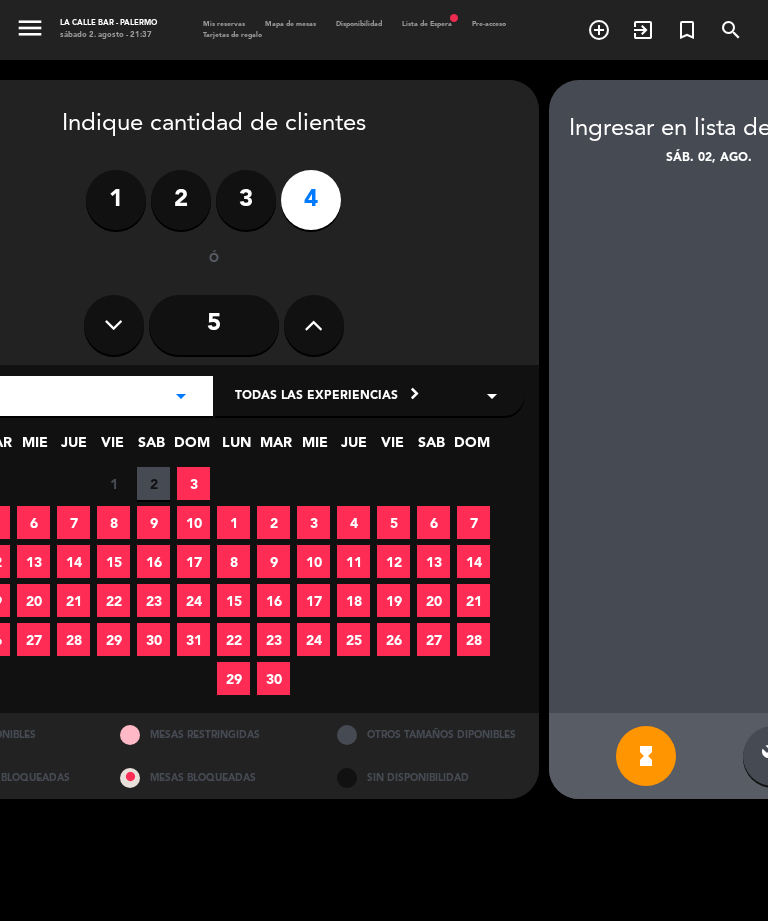 click on "Mis reservas" at bounding box center [224, 24] 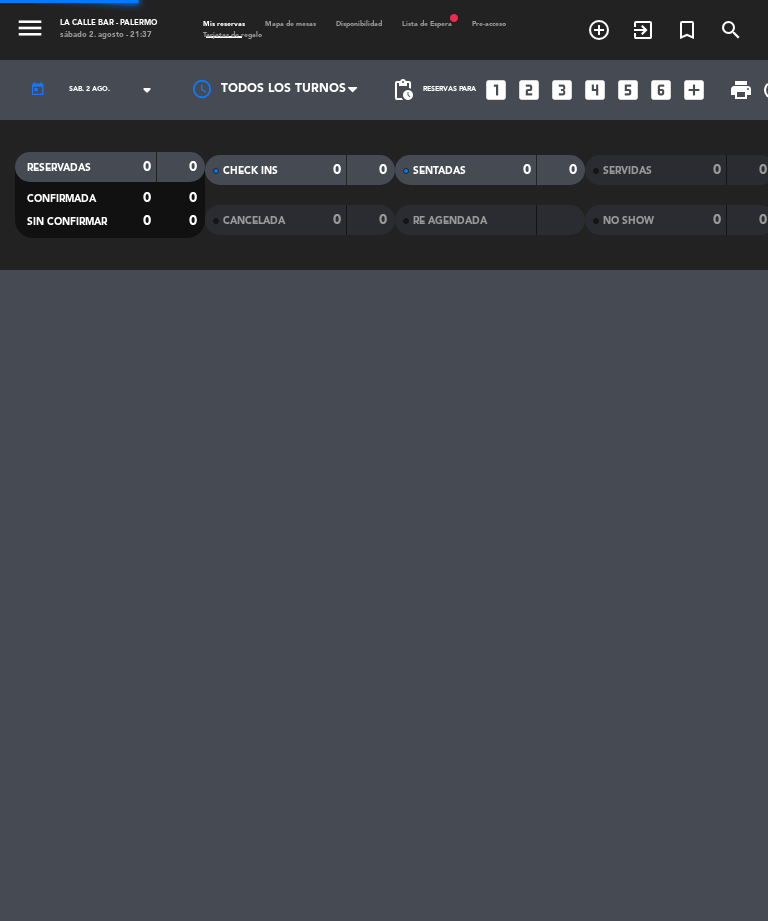 select on "dinner" 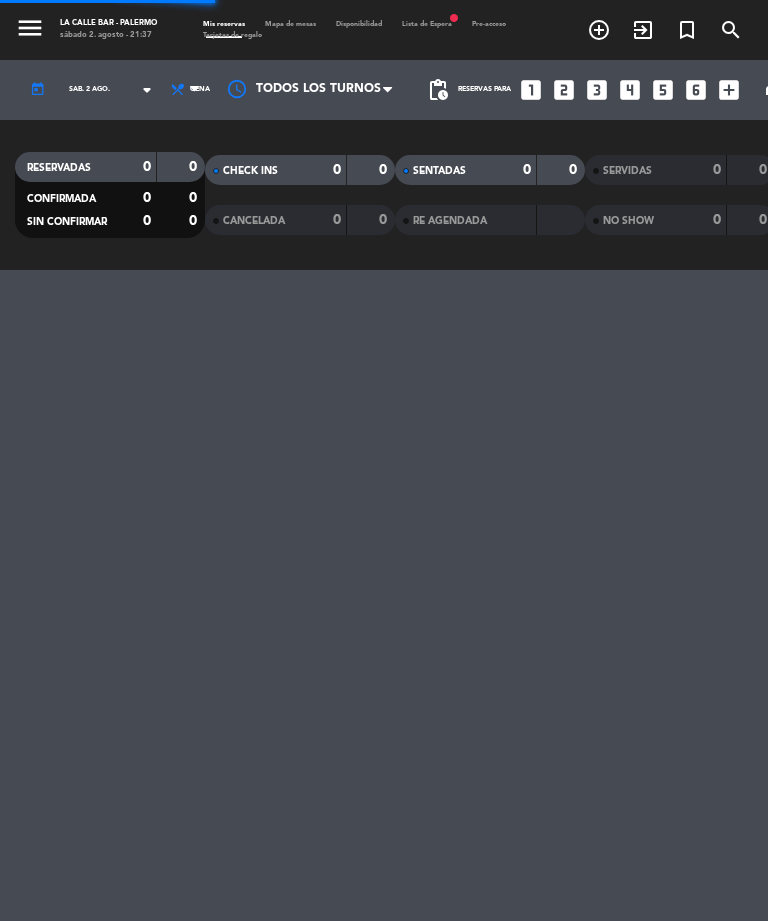 select on "dinner" 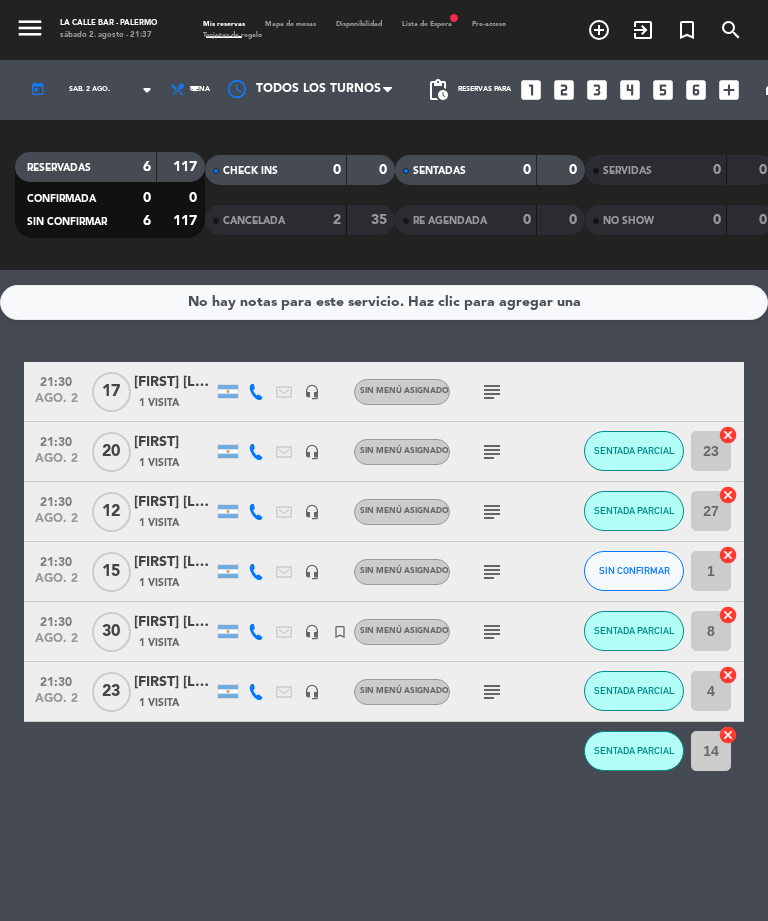click on "Mapa de mesas" at bounding box center (290, 24) 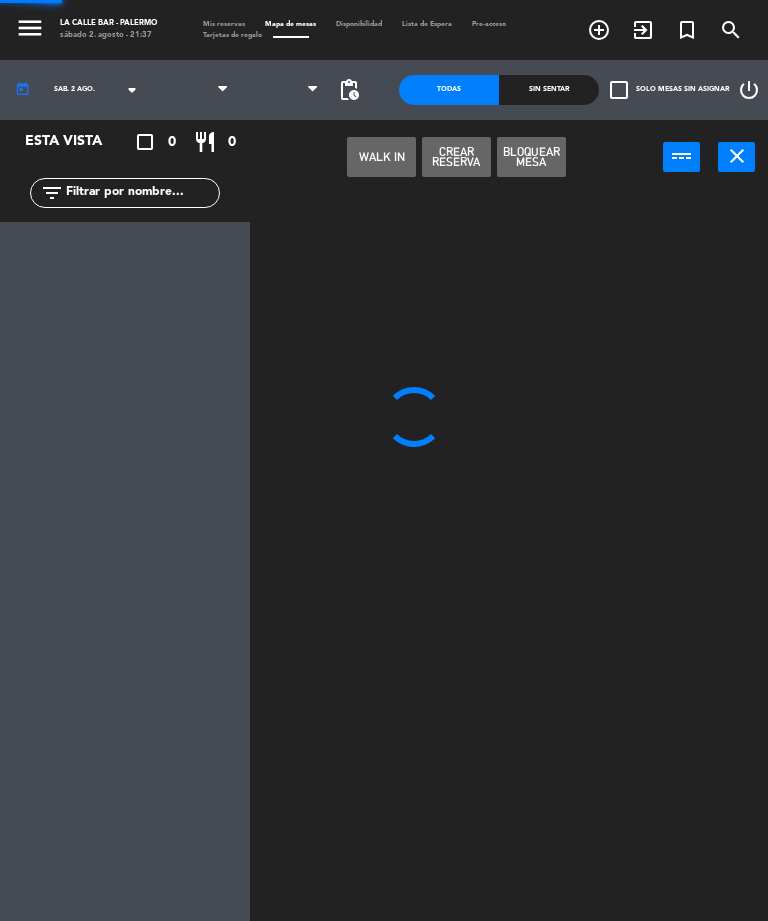select on "dinner" 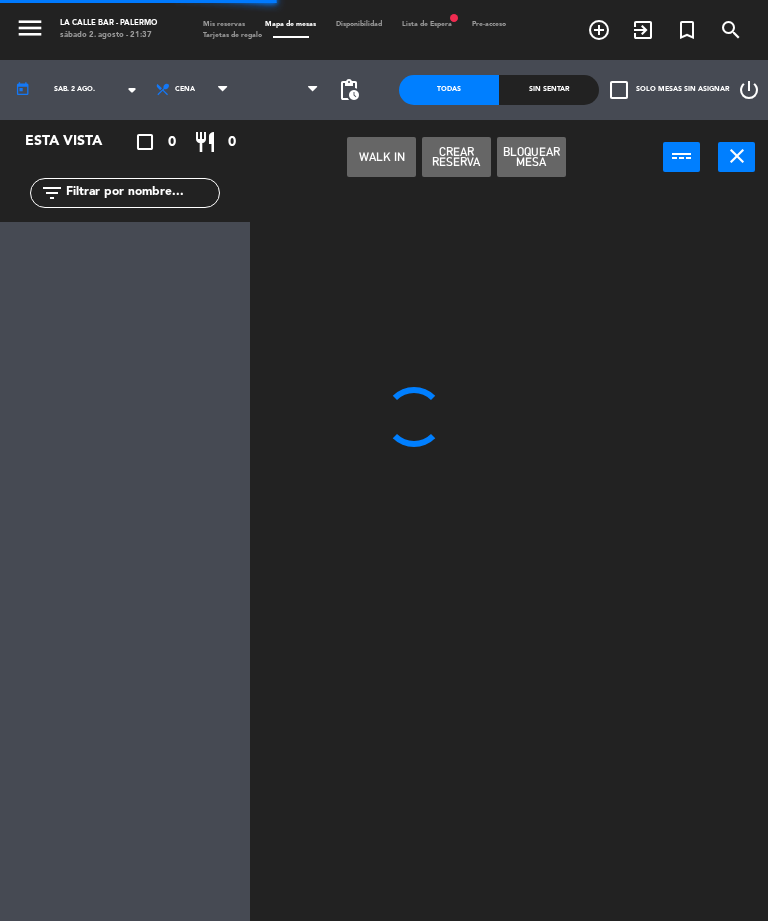 select on "1235" 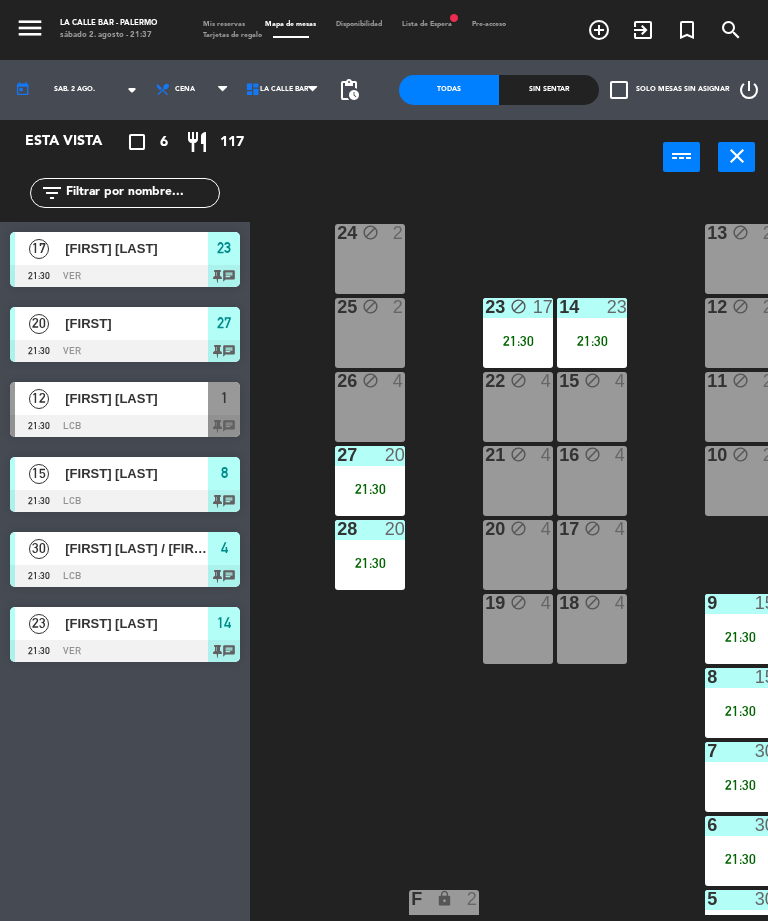 click on "24 block  2  13 block  2  23 block  17   21:30  14  23   21:30  25 block  2  12 block  2  15 block  4  22 block  4  26 block  4  11 block  2  16 block  4  27  20   21:30  21 block  4  10 block  2  20 block  4  28  20   21:30  17 block  4  18 block  4  19 block  4  9  15   21:30  8  15   21:30  7  30   21:30  6  30   21:30  5  30   21:30  F lock  2  4  30   21:30  E lock  2  3  12   21:30  D lock  2  2  12   21:30  C lock  2  b1 lock  2  1b lock  2  1  12   21:30  30  2  31  3  32  2  33  3  40  6  41  6" 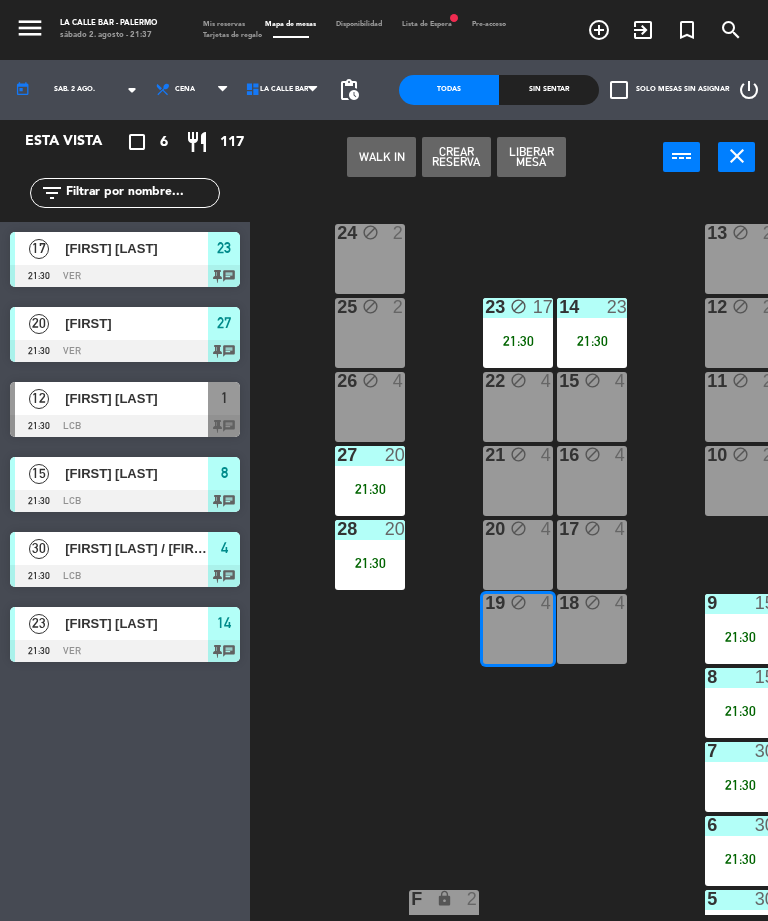 click on "WALK IN" at bounding box center (381, 157) 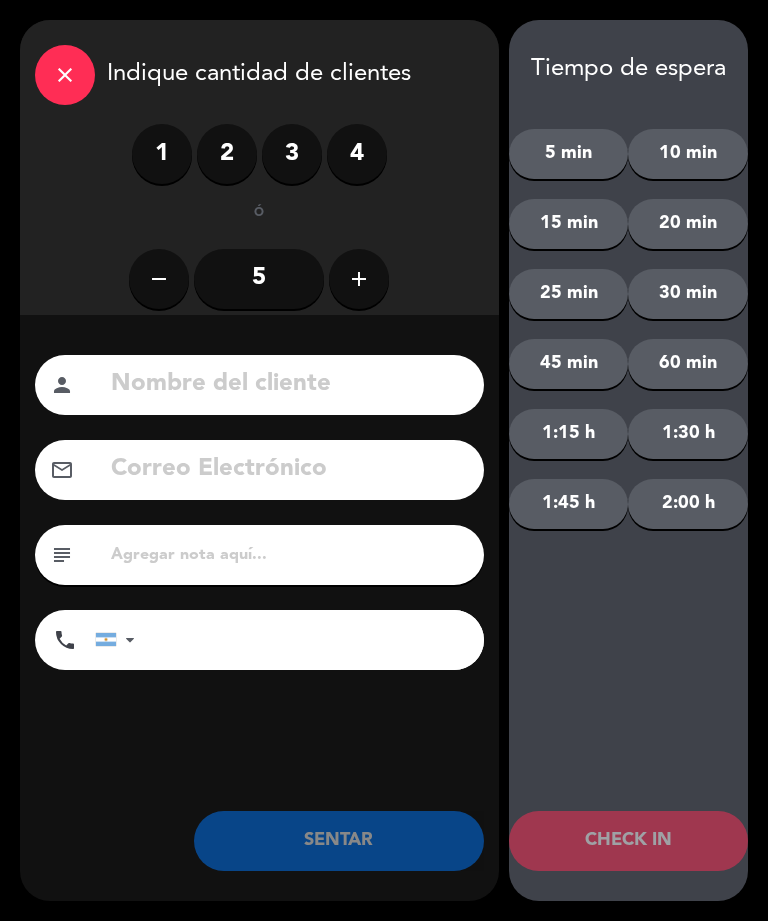 click on "4" at bounding box center [357, 154] 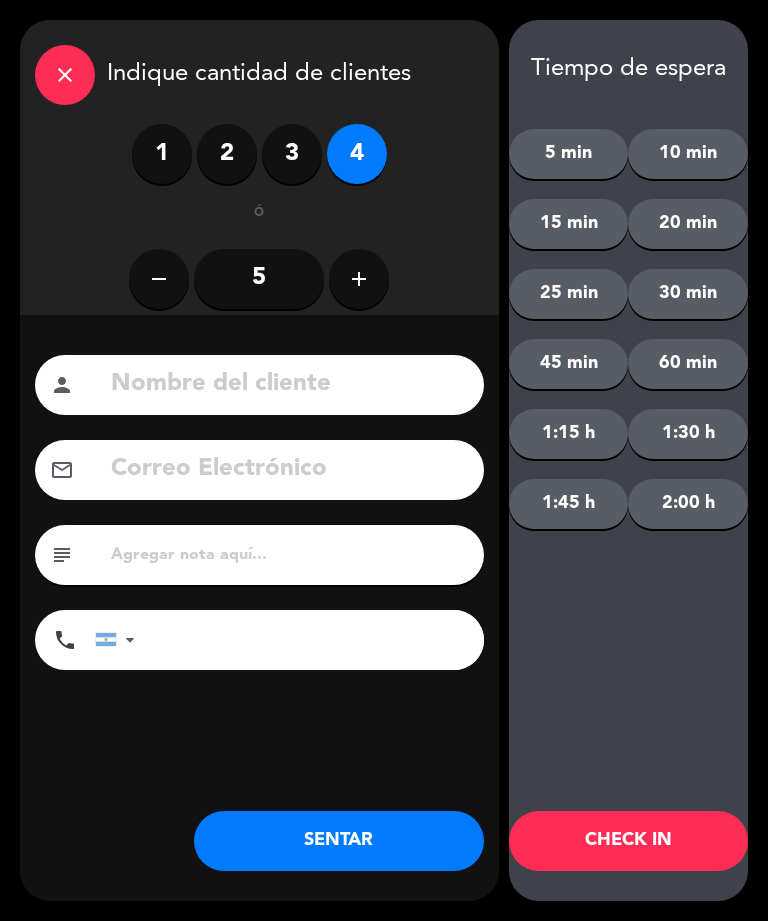 click on "SENTAR" 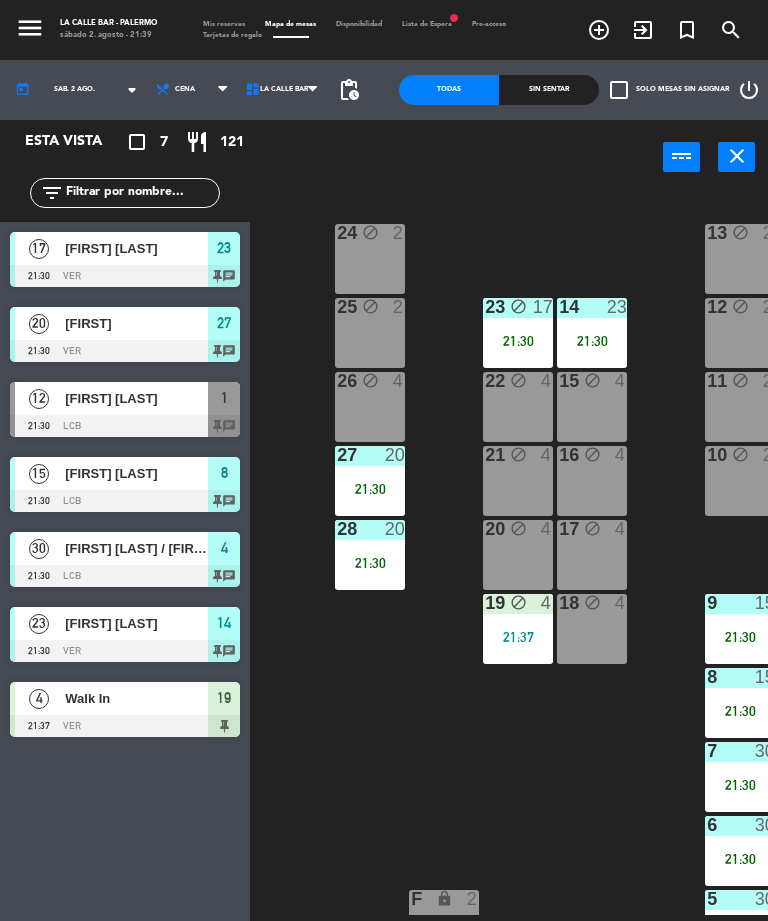 click on "menu" at bounding box center (30, 28) 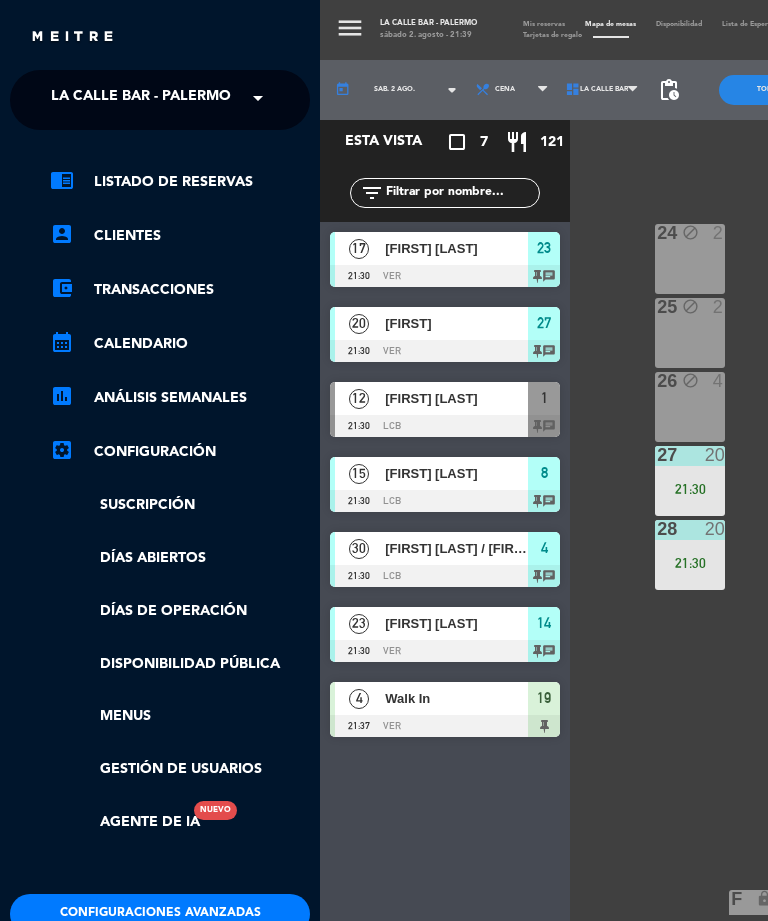 click on "La Calle Bar - Palermo" 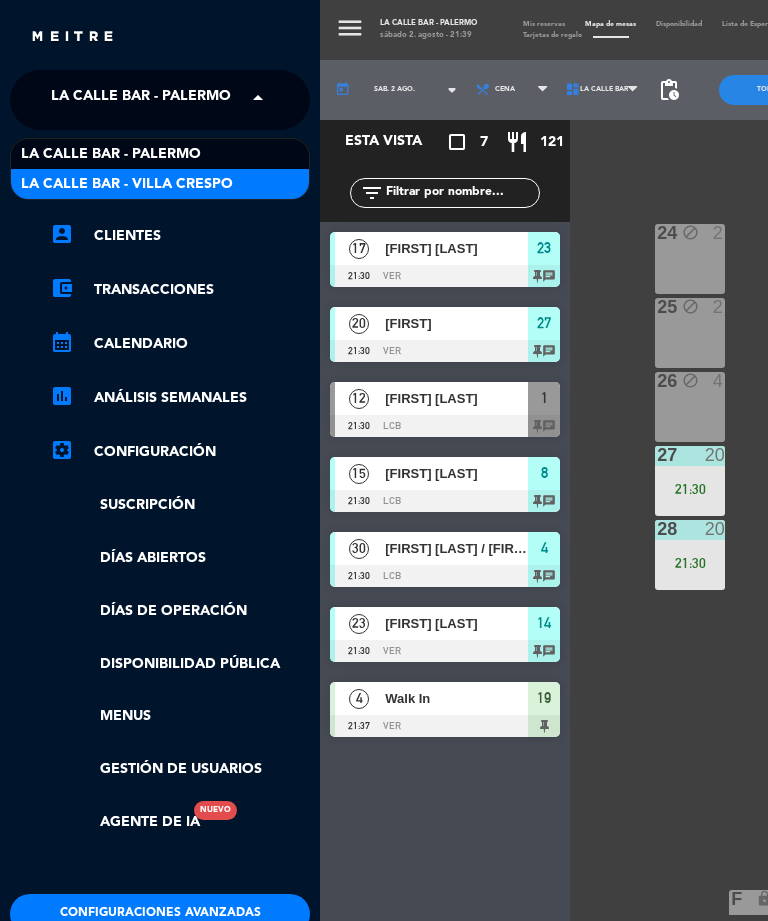click on "La Calle Bar - Villa crespo" at bounding box center [160, 184] 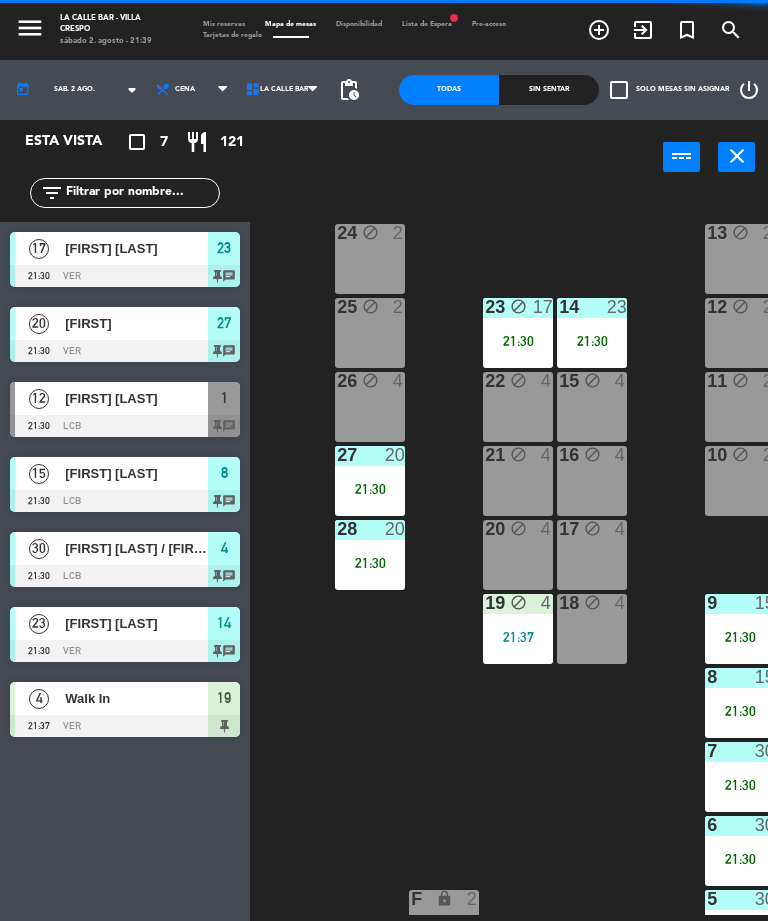 select on "dinner" 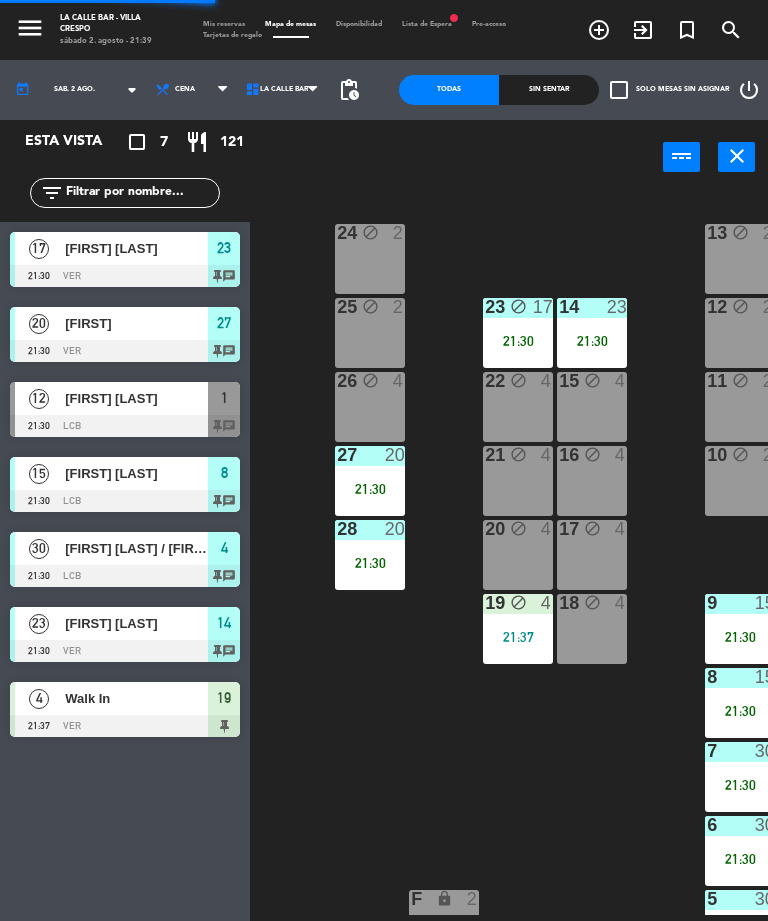 select on "2084" 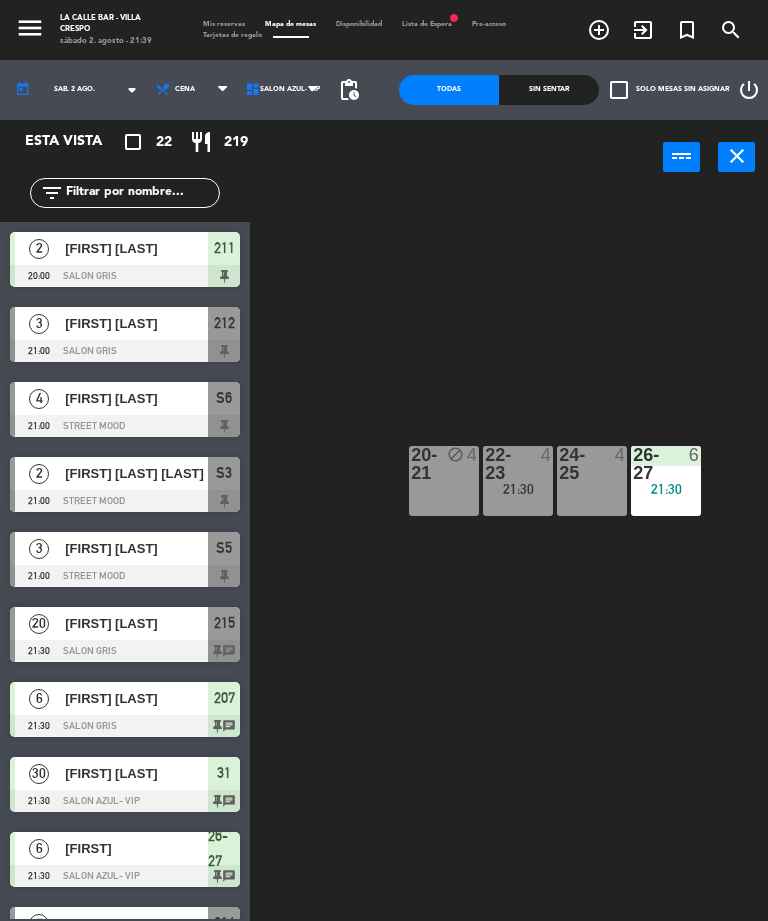 click on "28 block  10  29  35   21:30  20-21 block  4  22-23  4   21:30  24-25  4  26-27  6   21:30  VIP lock  1  30 block  15  31  30   21:30" 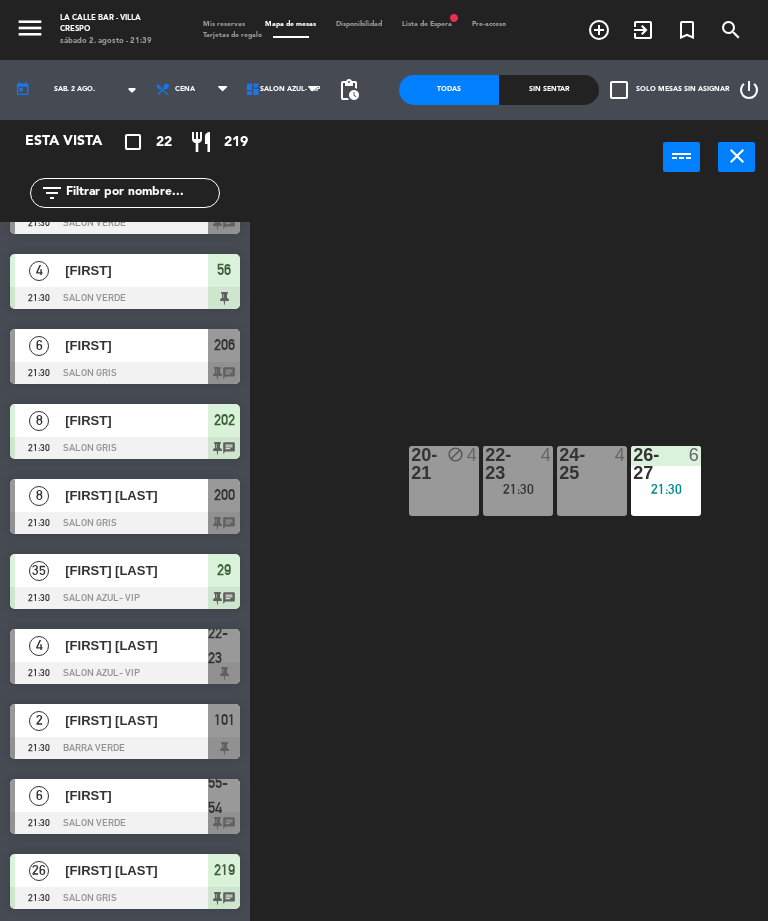 scroll, scrollTop: 953, scrollLeft: 0, axis: vertical 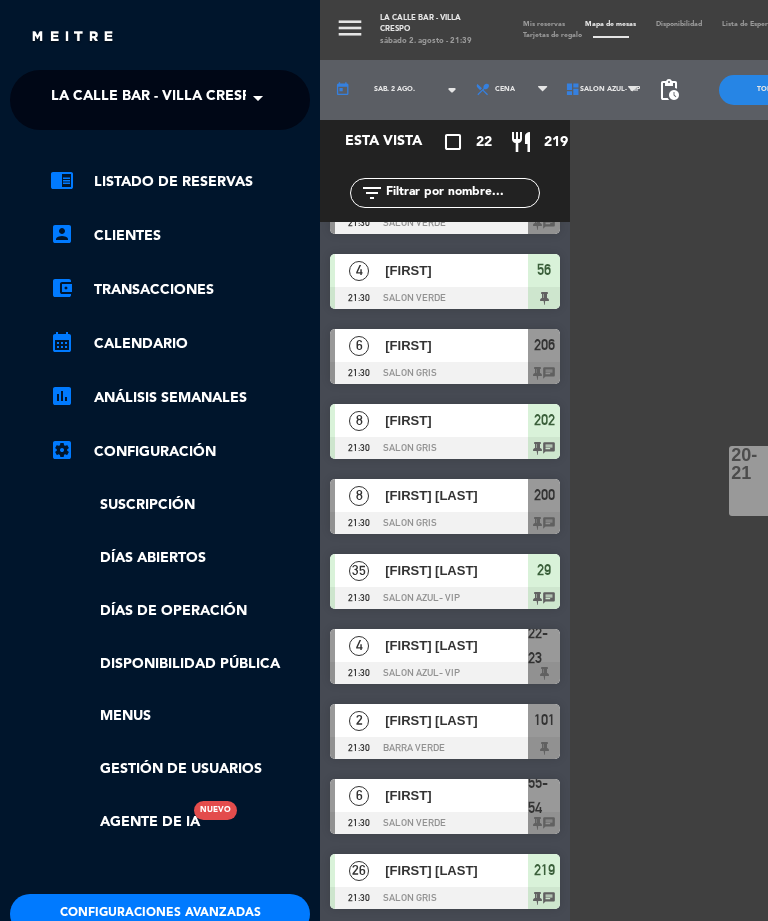 click on "La Calle Bar - Villa crespo" 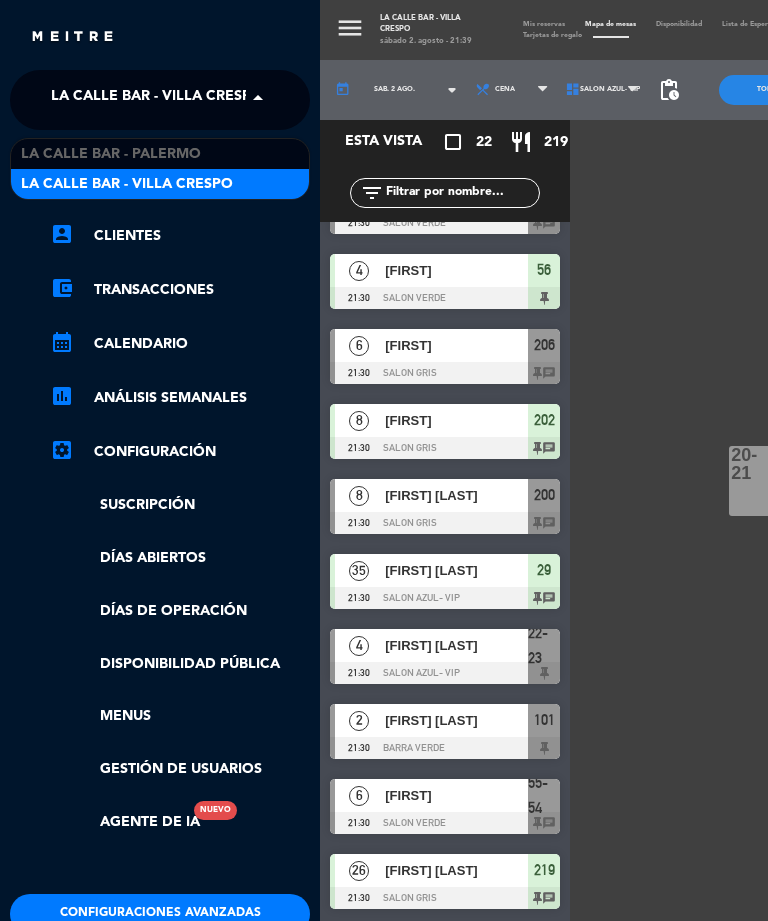 click on "La Calle Bar - Palermo" at bounding box center [111, 154] 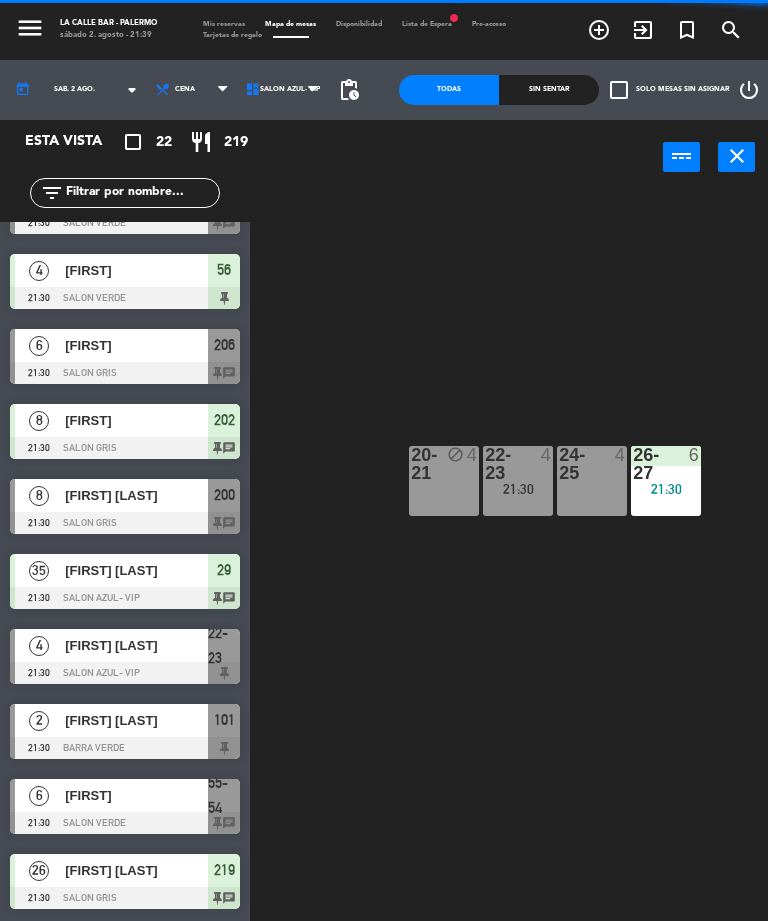 select on "dinner" 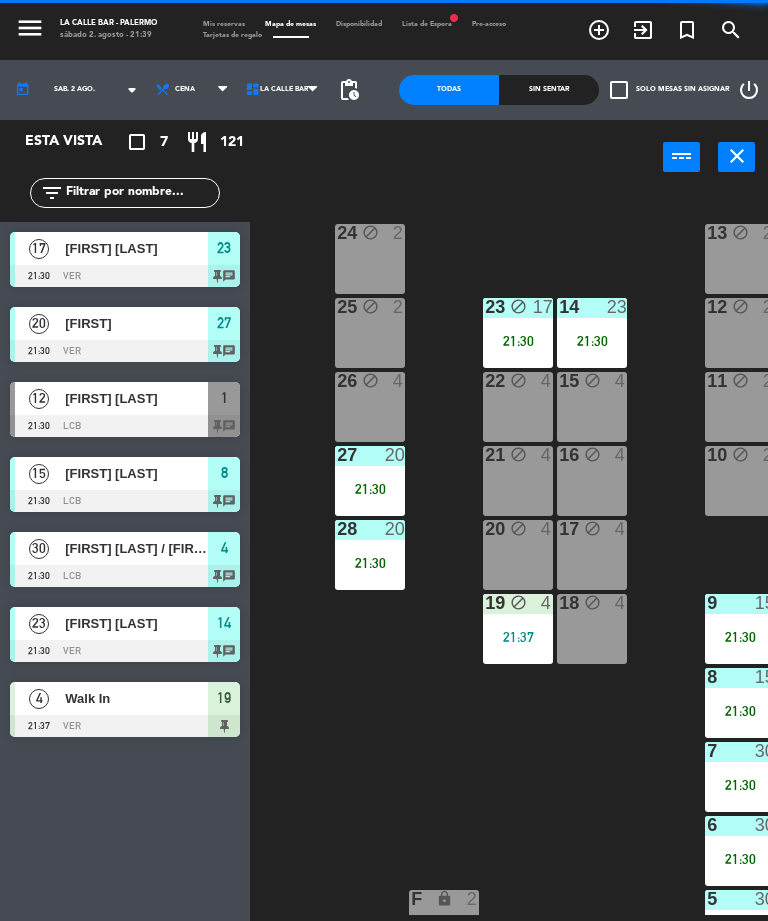 scroll, scrollTop: 0, scrollLeft: 0, axis: both 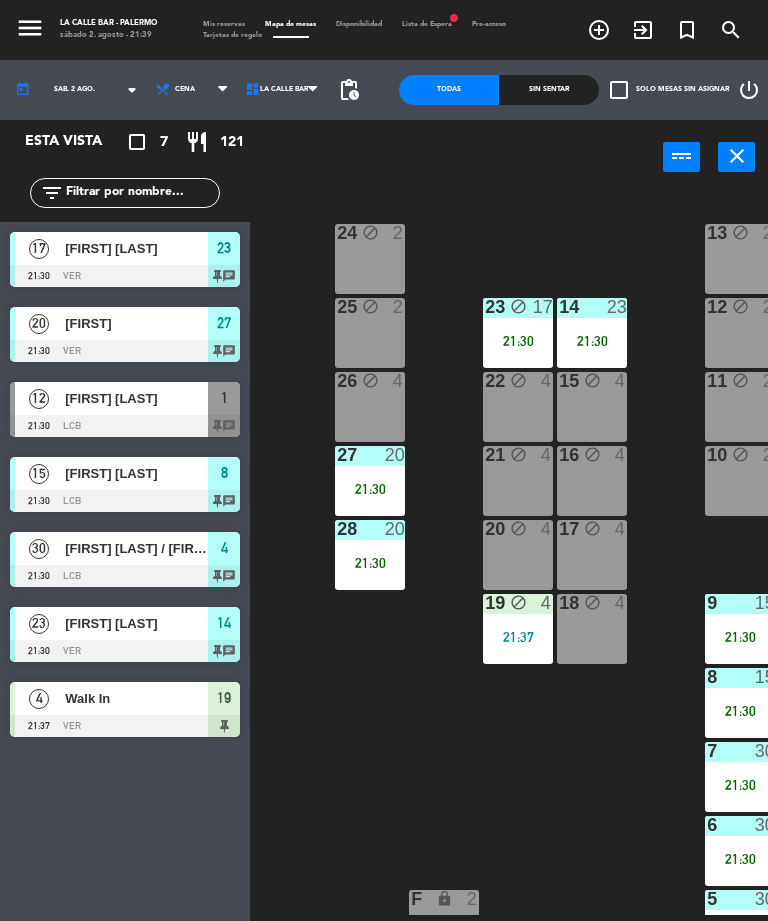 click on "24 block  2  13 block  2  23 block  17   21:30  14  23   21:30  25 block  2  12 block  2  15 block  4  22 block  4  26 block  4  11 block  2  16 block  4  27  20   21:30  21 block  4  10 block  2  20 block  4  28  20   21:30  17 block  4  18 block  4  19 block  4   21:37  9  15   21:30  8  15   21:30  7  30   21:30  6  30   21:30  5  30   21:30  F lock  2  4  30   21:30  E lock  2  3  12   21:30  D lock  2  2  12   21:30  C lock  2  b1 lock  2  1b lock  2  1  12   21:30  30  2  31  3  32  2  33  3  40  6  41  6" 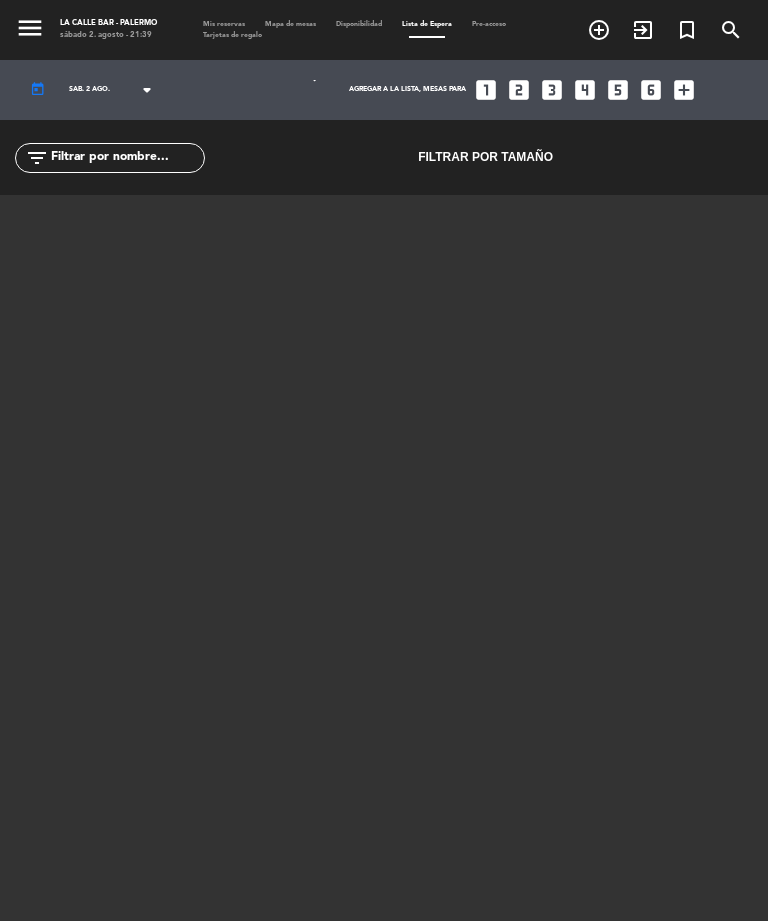 select on "dinner" 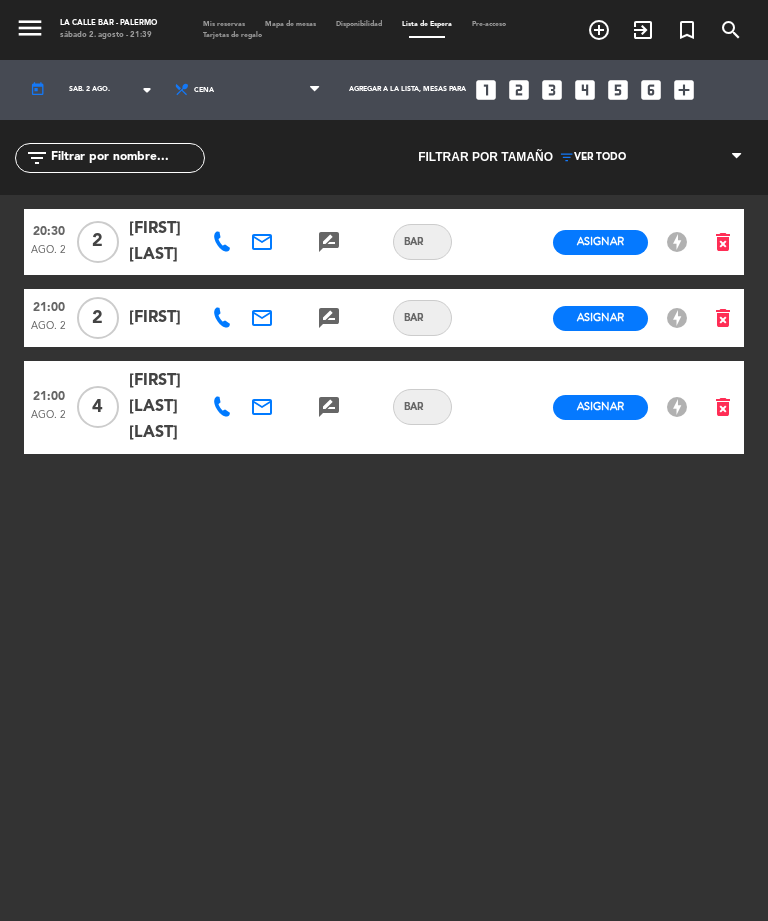 click on "Mis reservas" at bounding box center [224, 24] 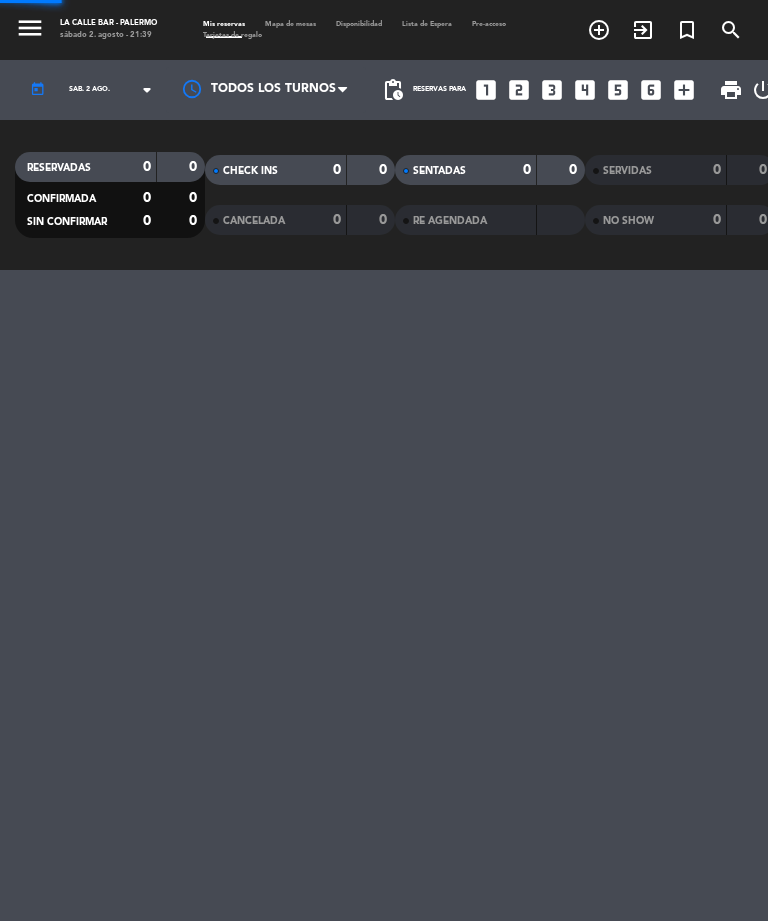 select on "dinner" 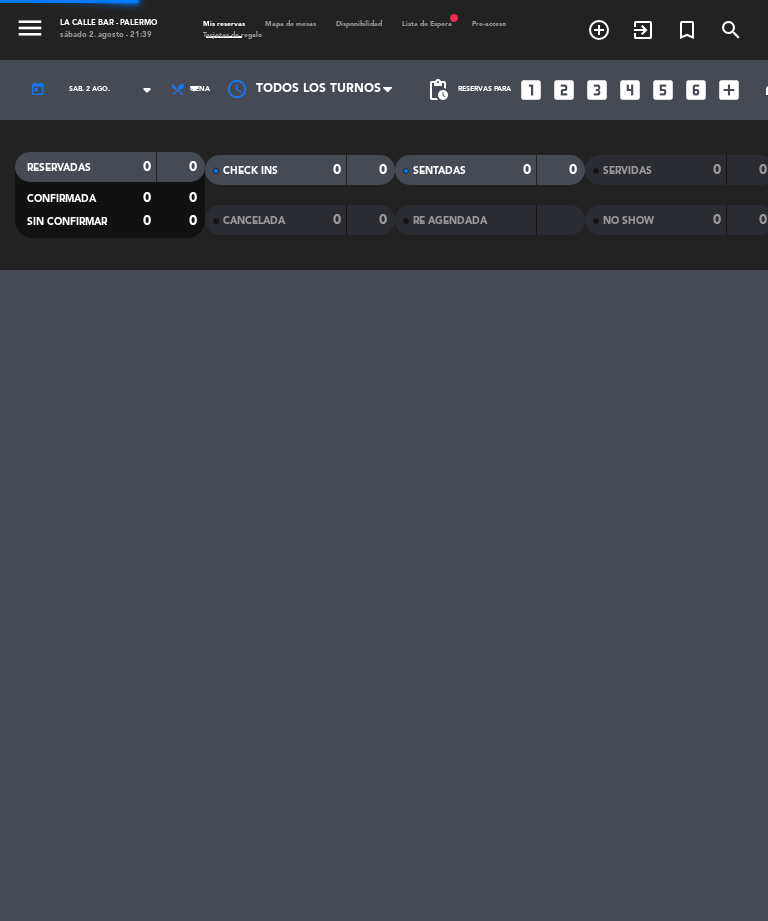 select on "dinner" 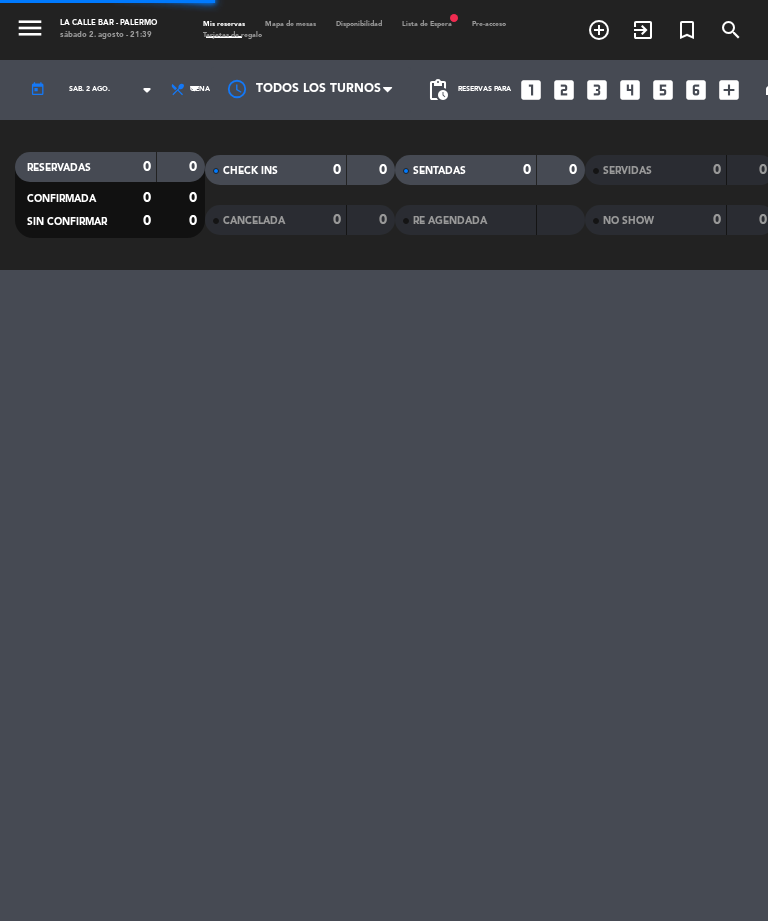 select on "dinner" 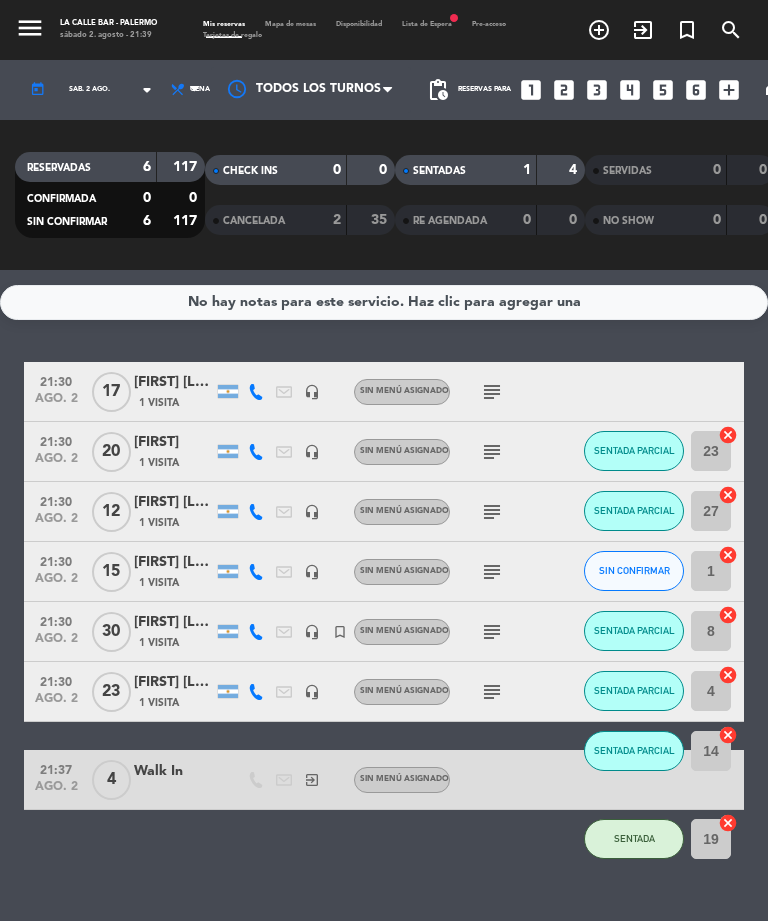 click on "Mapa de mesas" at bounding box center (290, 24) 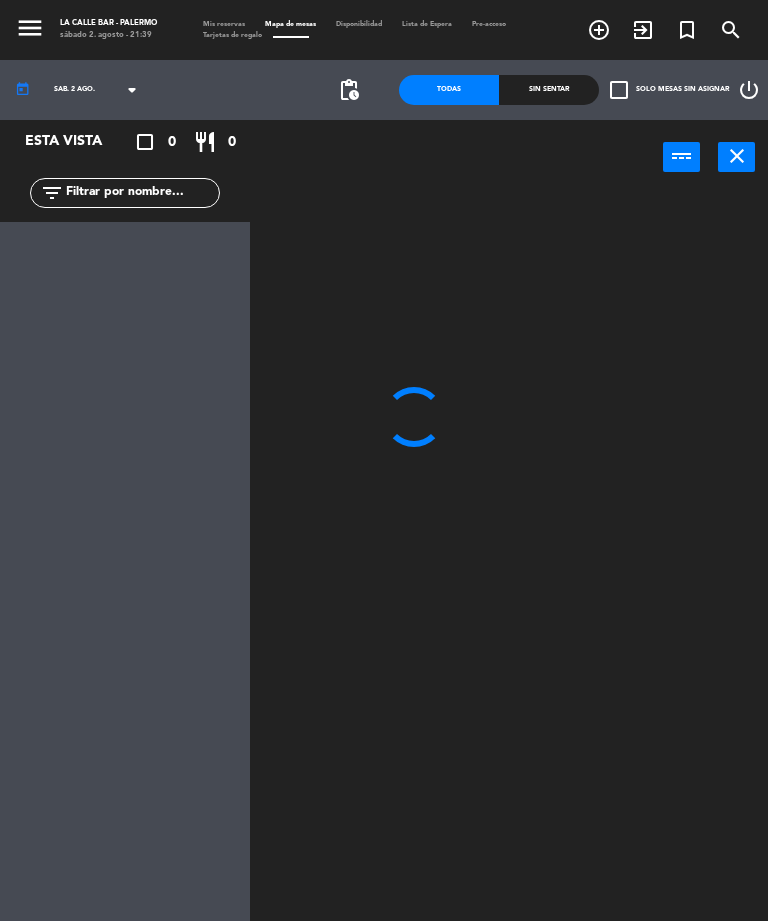select on "dinner" 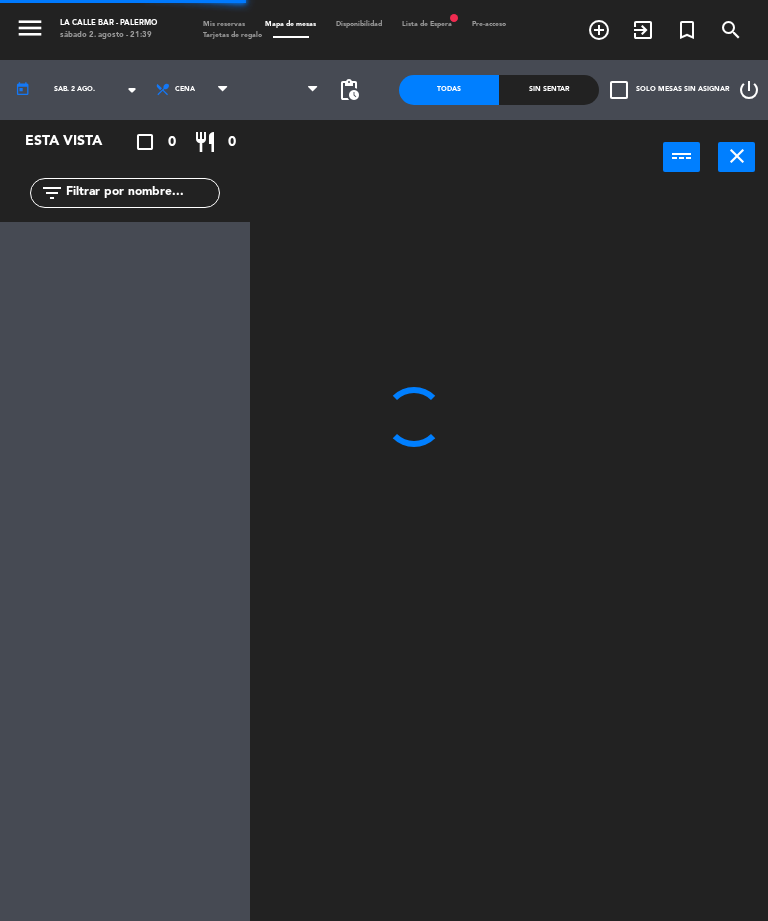 select on "1235" 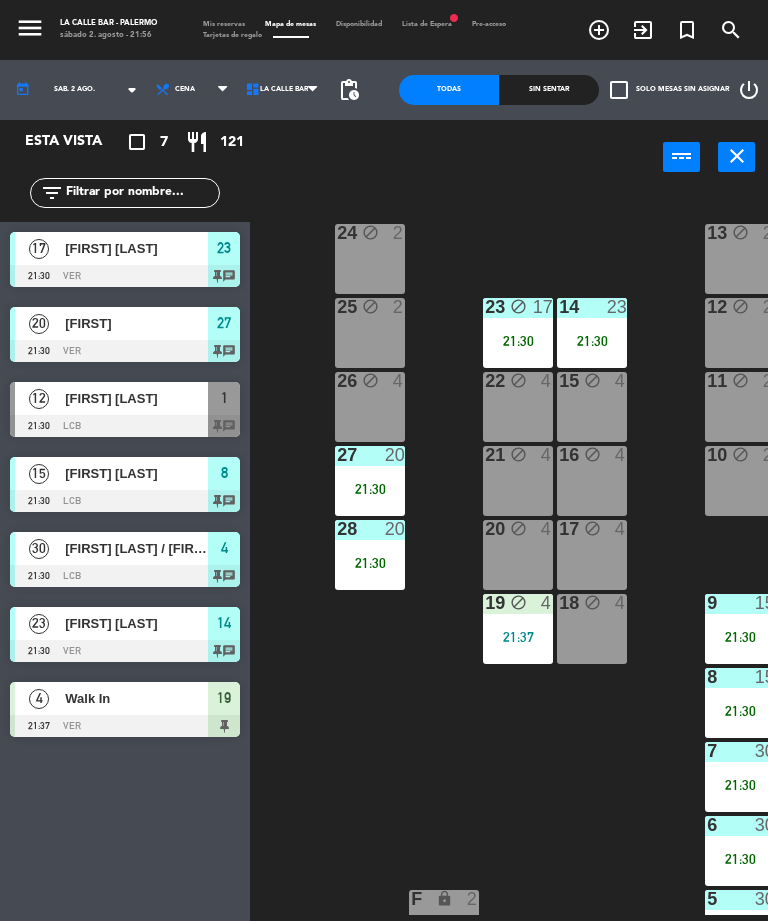 click on "[FIRST] [LAST]" at bounding box center [136, 398] 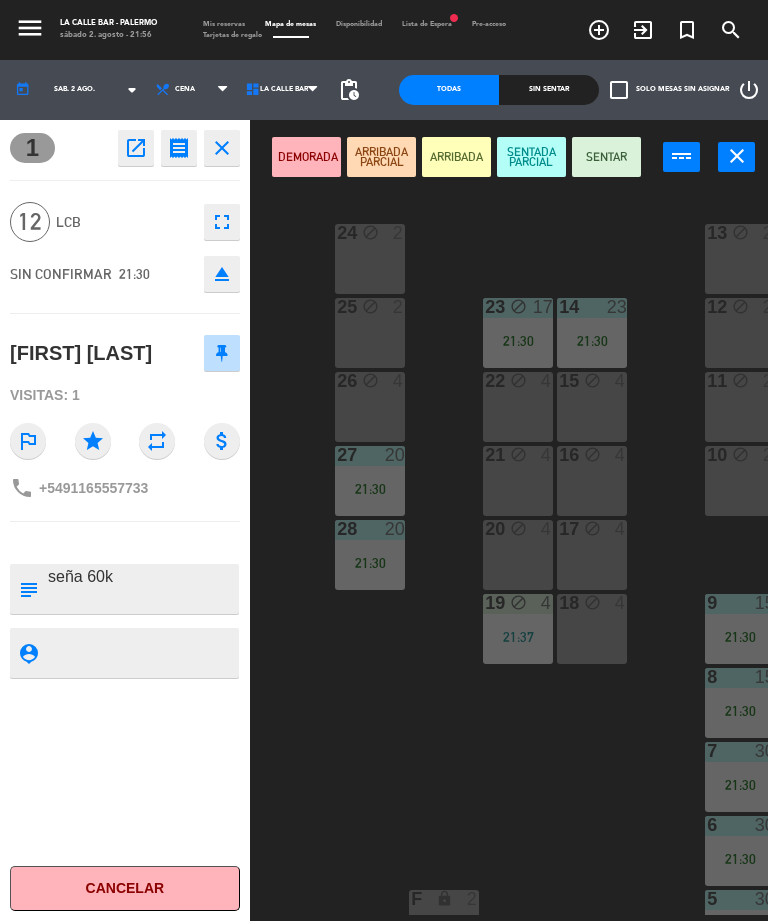click on "[NUMBER]  open_in_new receipt  9:30 PM  sáb., 2 ago.  12   personas    [FIRST] [LAST] [SURNAME] 1+2+3        INTERNAL NOTES FOR THIS VISIT  seña 60k  close 12  LCB  fullscreen  SIN CONFIRMAR   21:30  eject  [FIRST] [LAST]  Visitas: 1 outlined_flag star repeat attach_money phone +5491165557733 subject                              person_pin                              Cancelar" 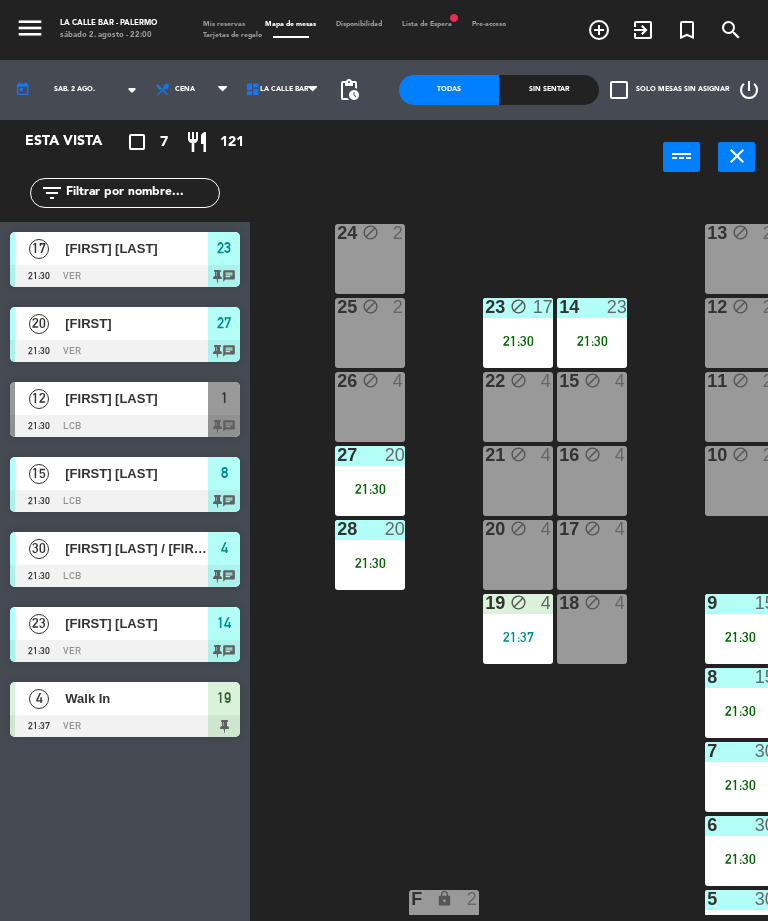 click on "[FIRST] [LAST] / [FIRST] [LAST]" at bounding box center [135, 548] 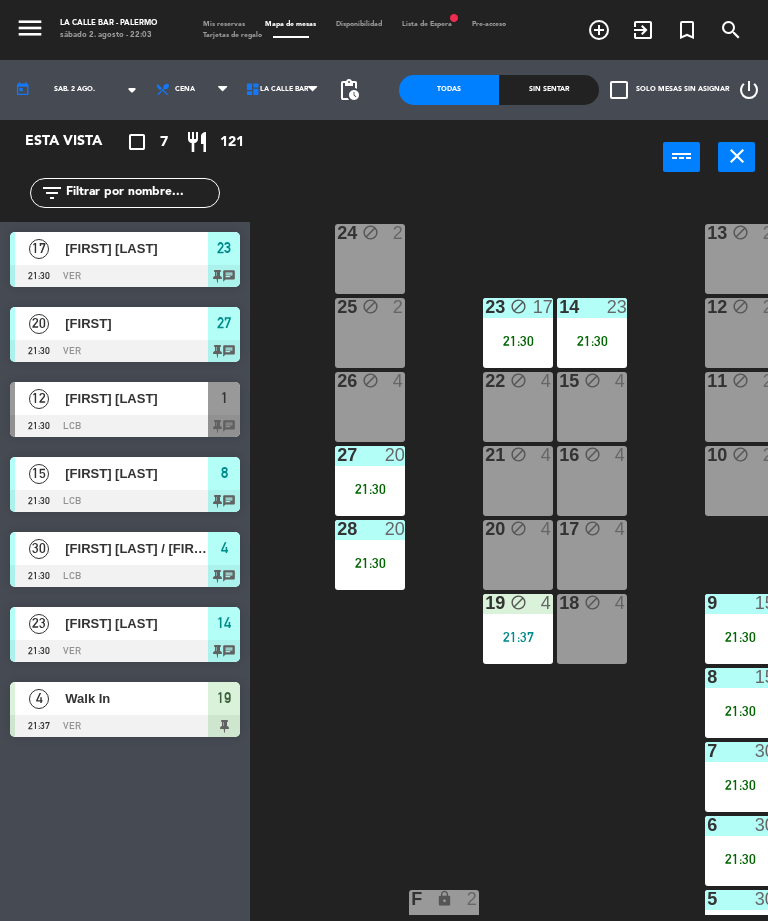 click on "12" at bounding box center [39, 398] 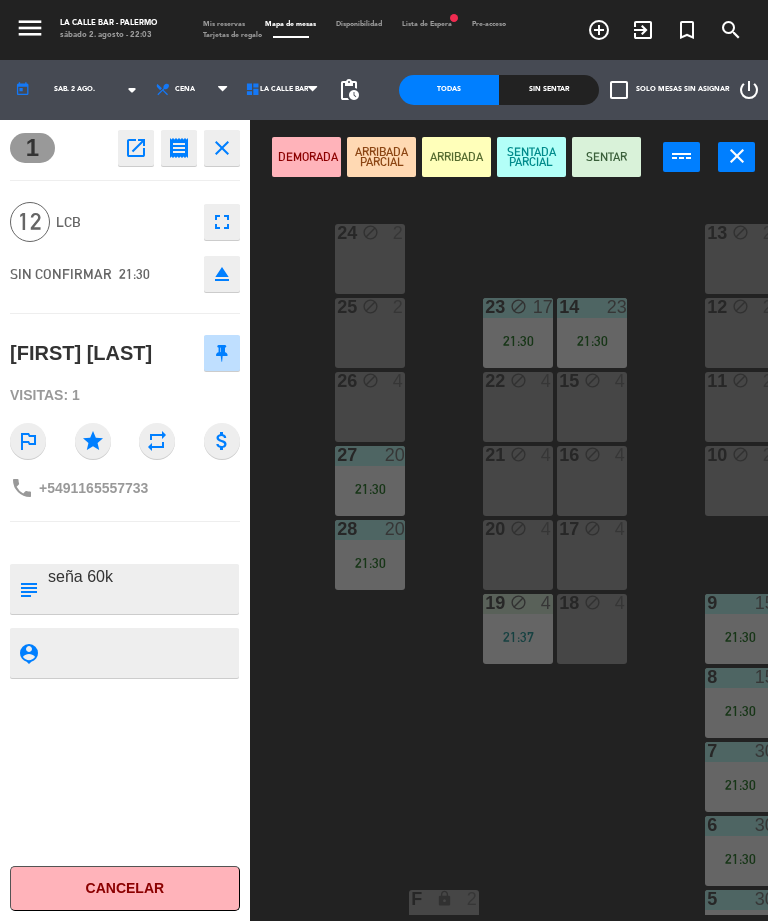 click on "Cancelar" 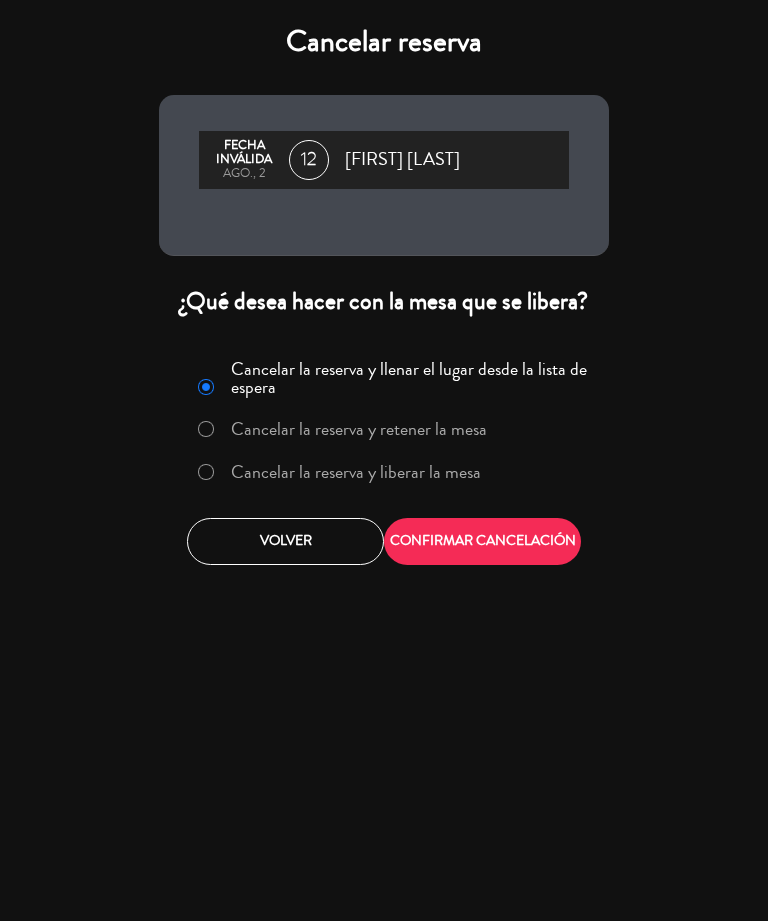 click on "Cancelar la reserva y liberar la mesa" 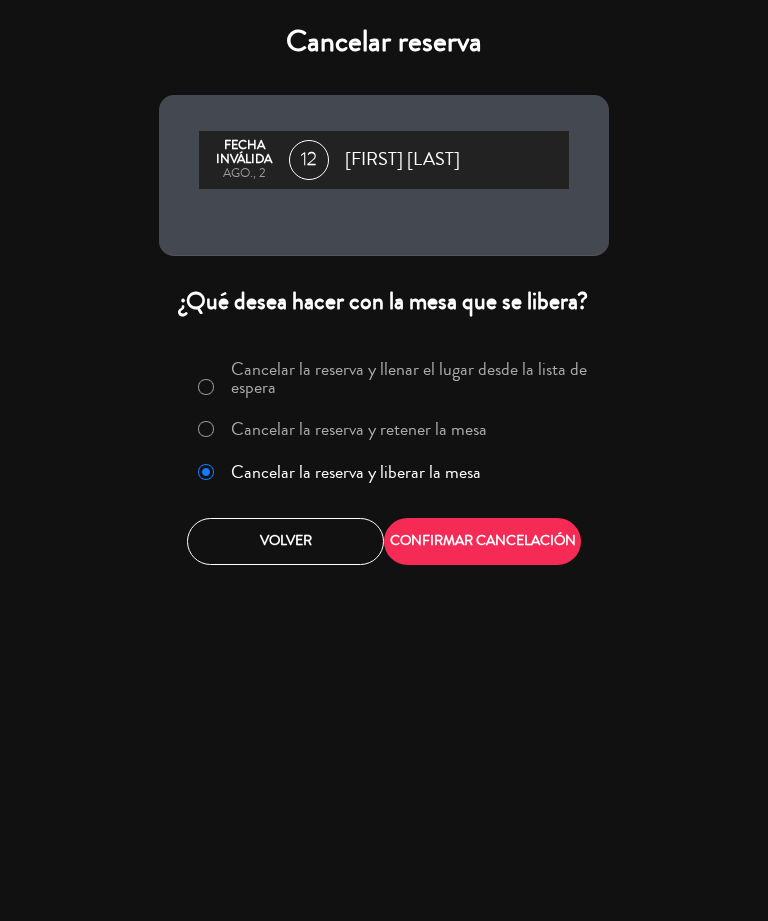 click on "CONFIRMAR CANCELACIÓN" 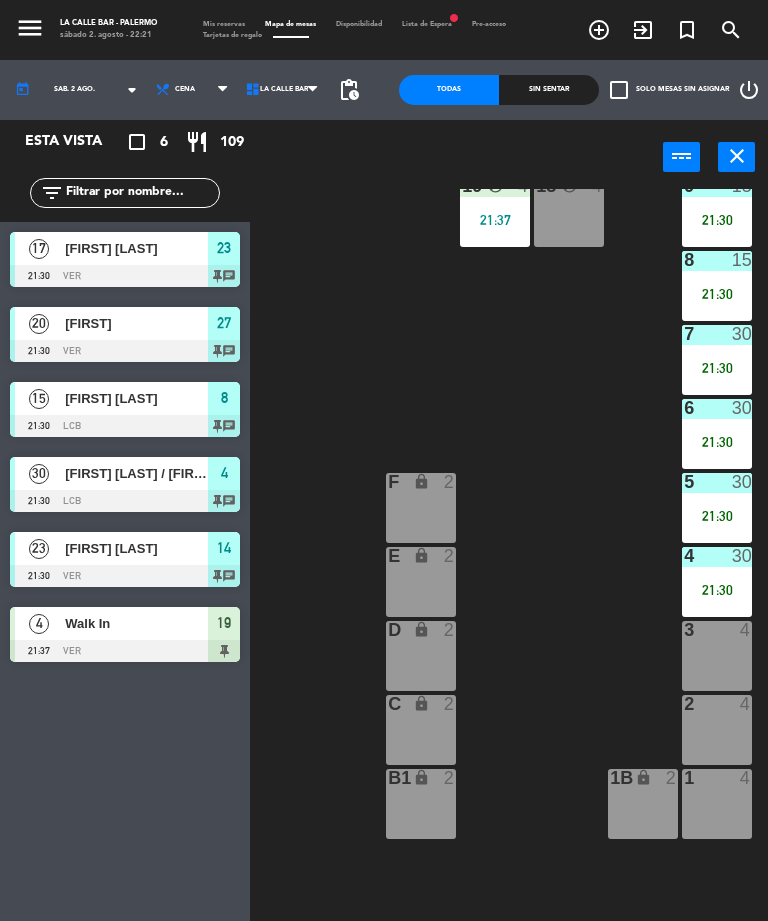 scroll, scrollTop: 416, scrollLeft: 23, axis: both 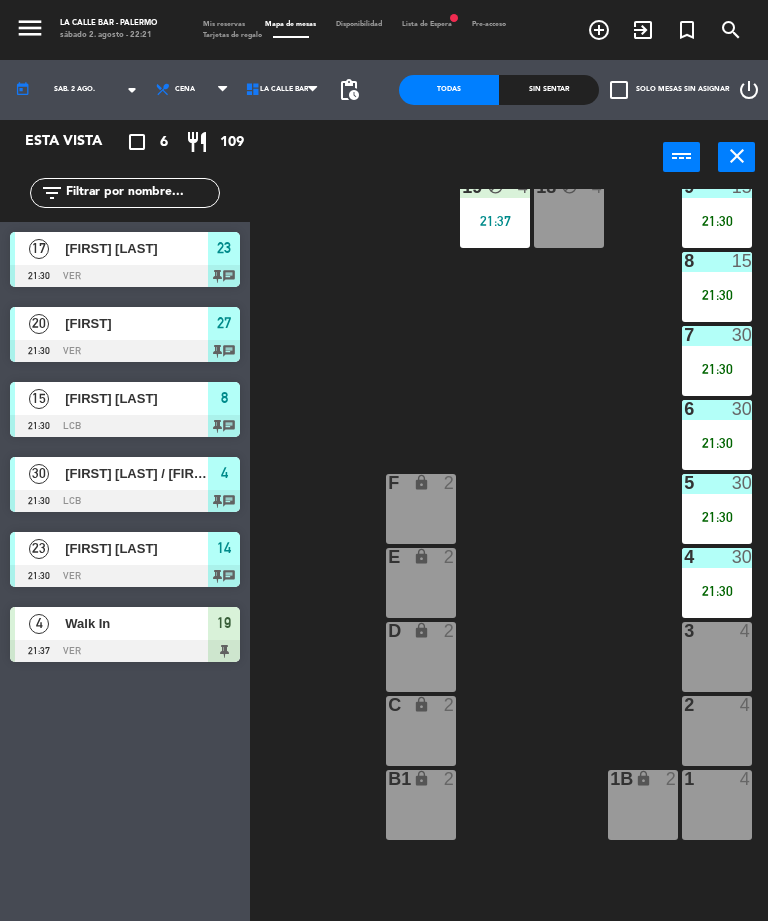 click on "4" at bounding box center (750, 779) 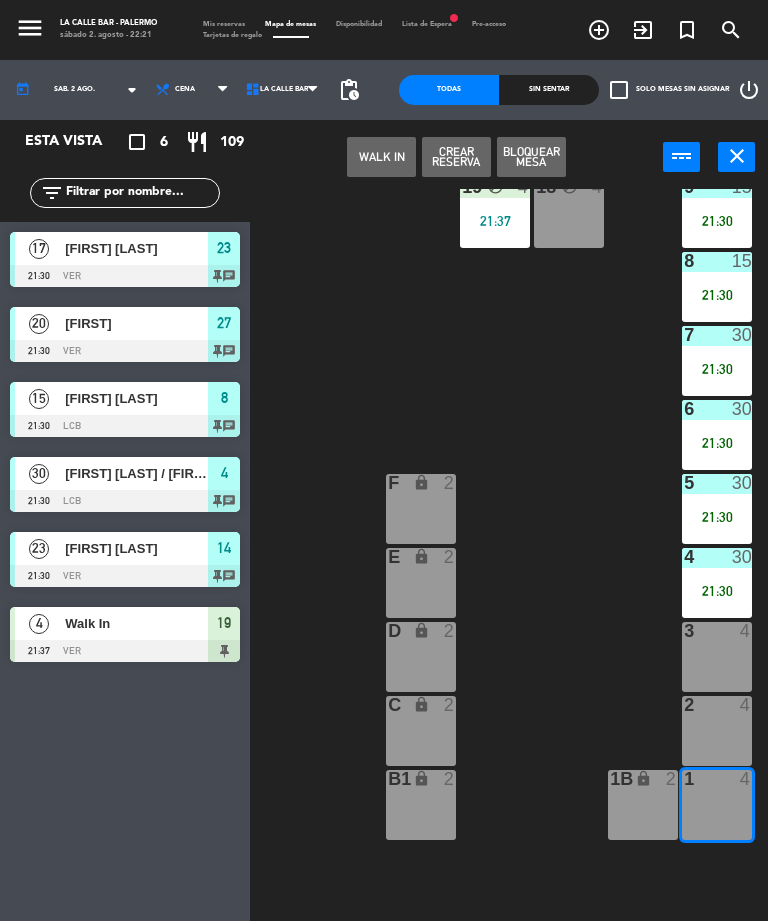 click on "WALK IN" at bounding box center (381, 157) 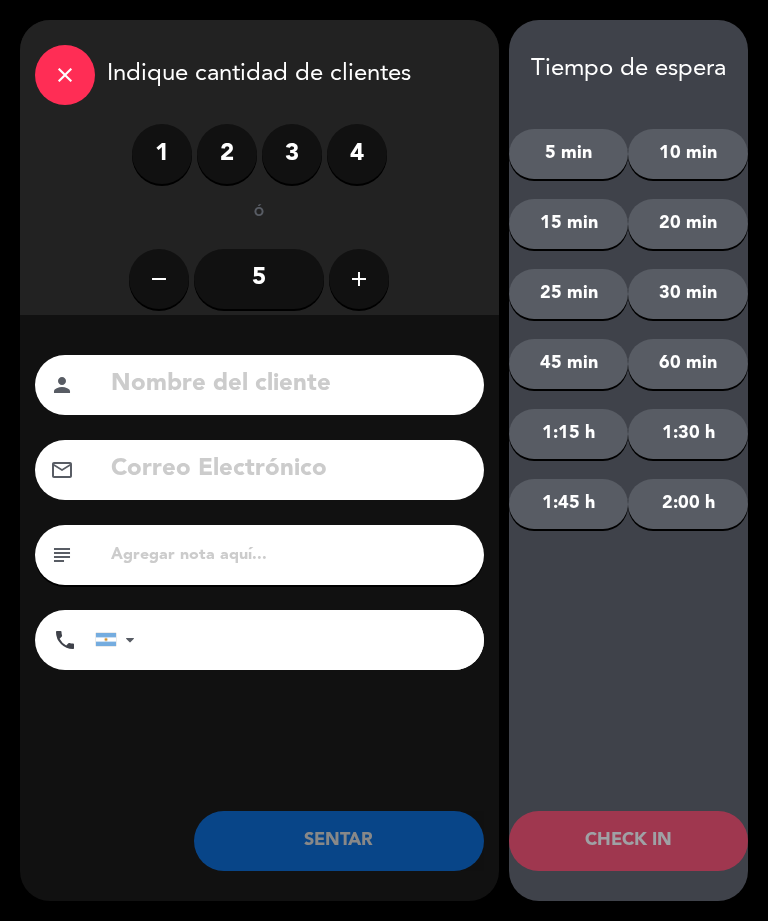 click on "4" at bounding box center [357, 154] 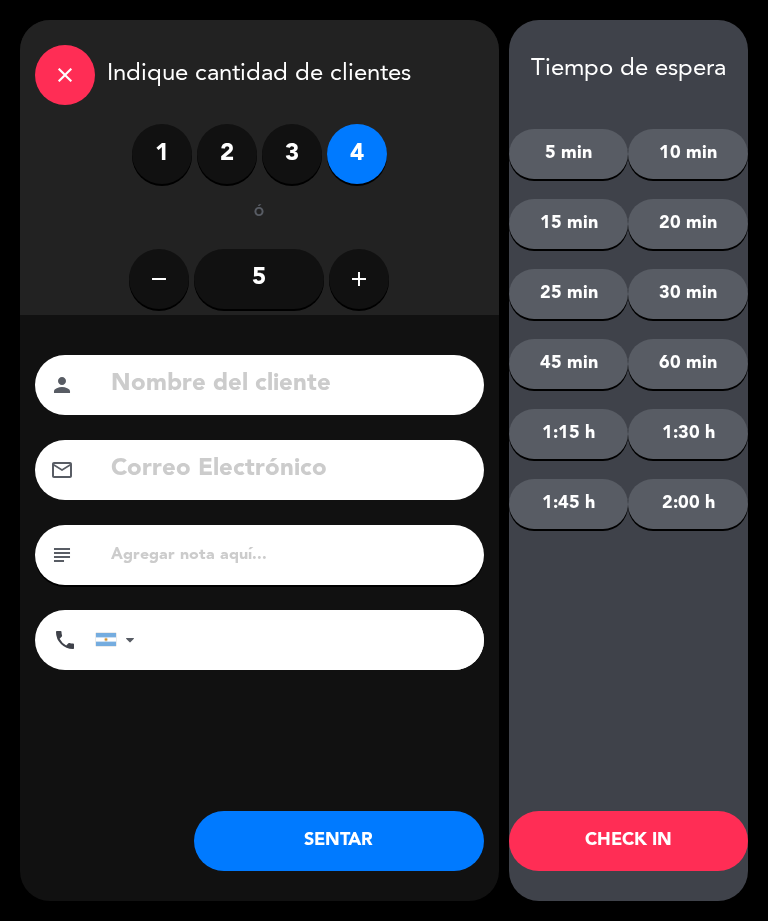 click on "SENTAR" 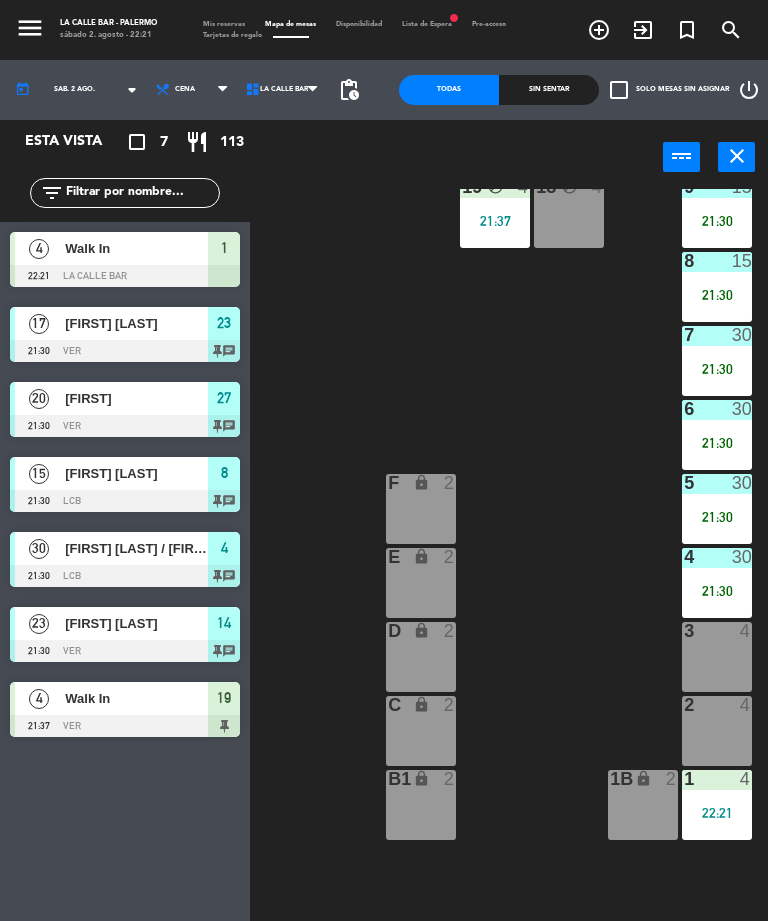 click on "3  4" at bounding box center [717, 657] 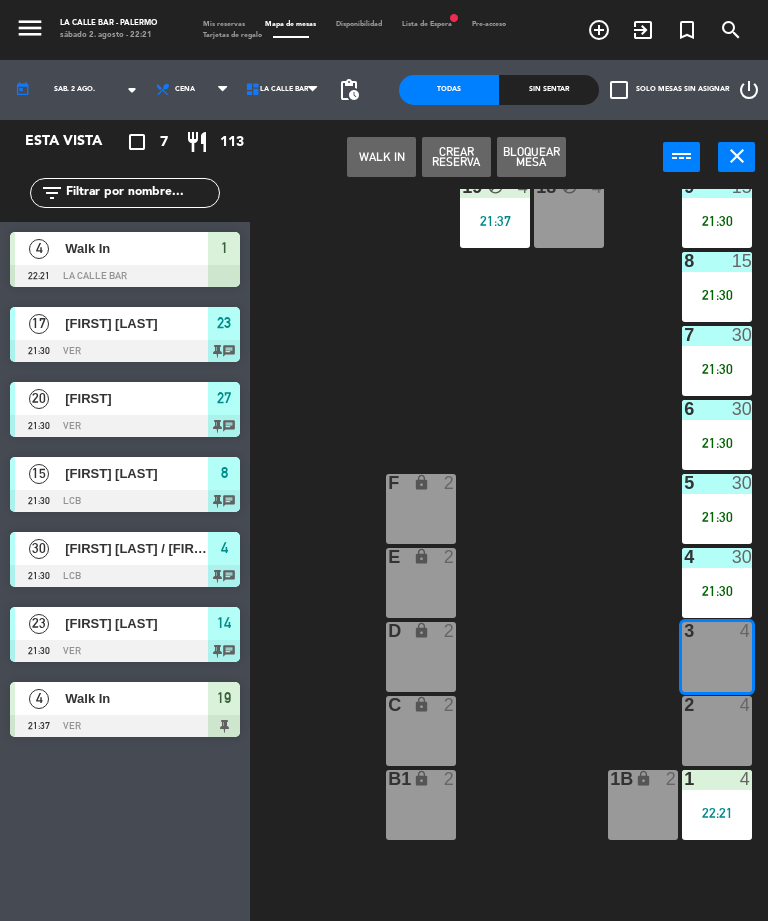 click on "WALK IN" at bounding box center [381, 157] 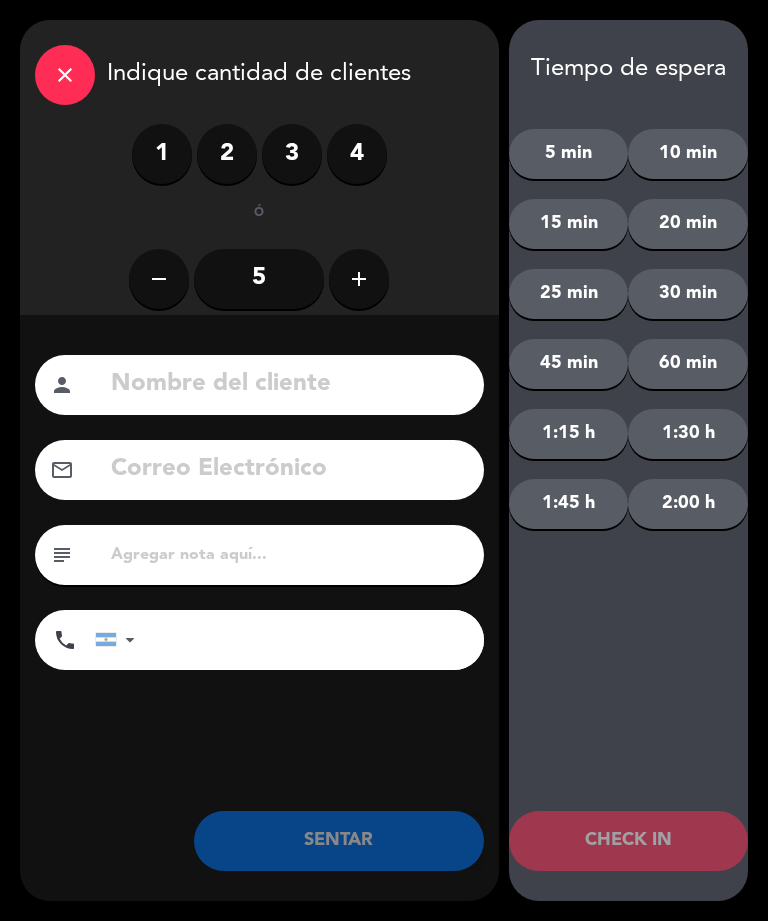 click on "4" at bounding box center (357, 154) 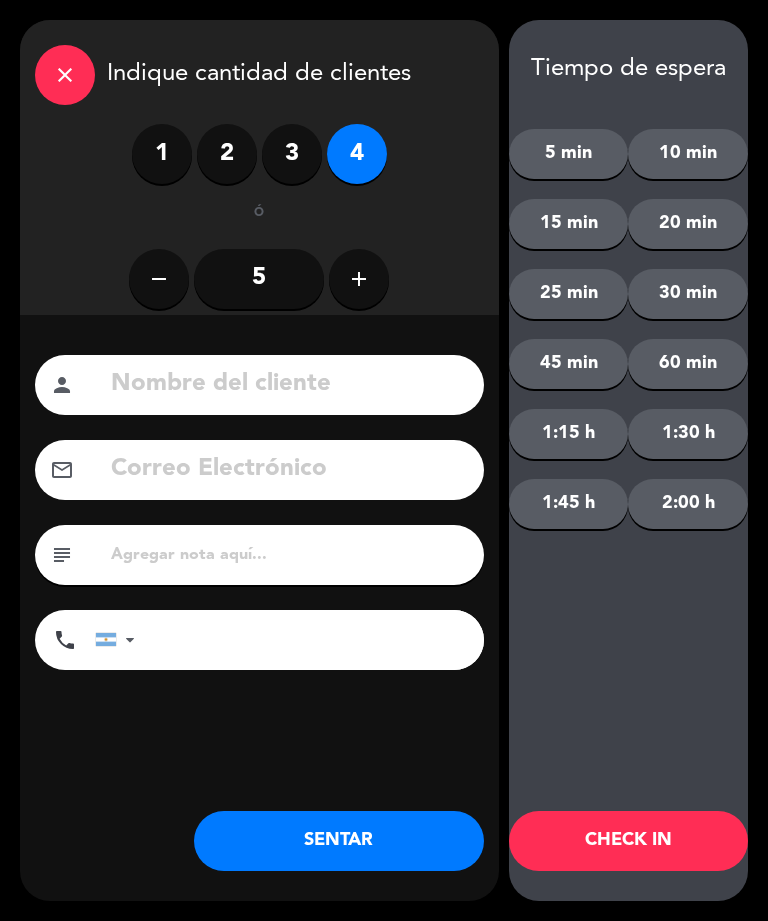 click on "SENTAR" 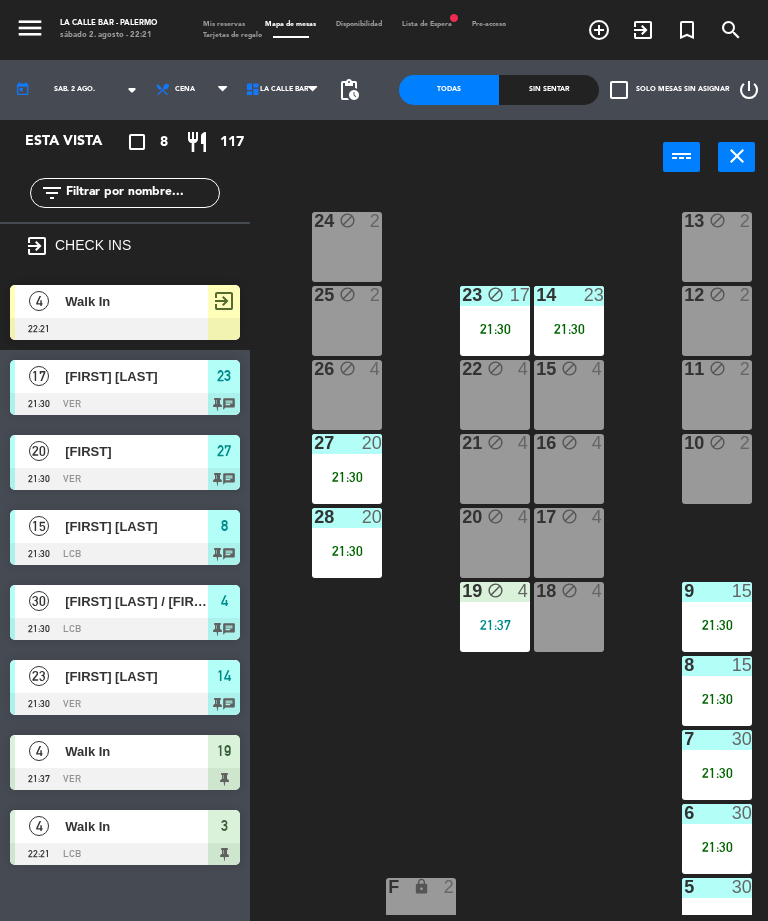 scroll, scrollTop: 13, scrollLeft: 23, axis: both 